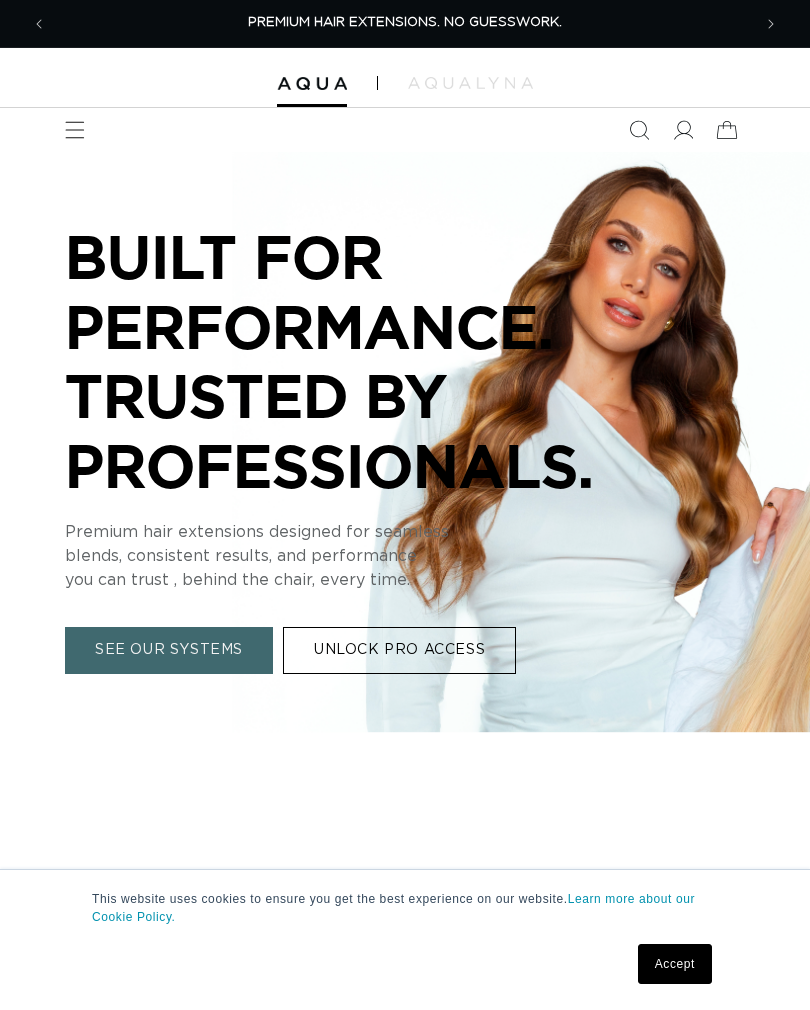scroll, scrollTop: 0, scrollLeft: 0, axis: both 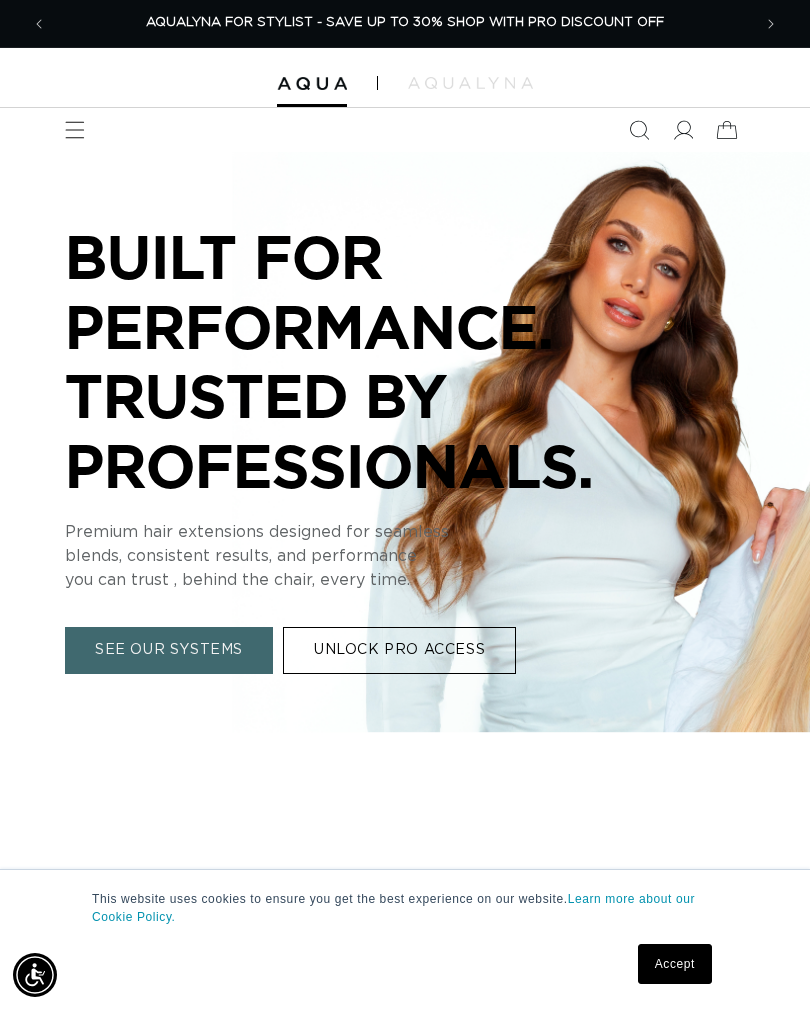 click 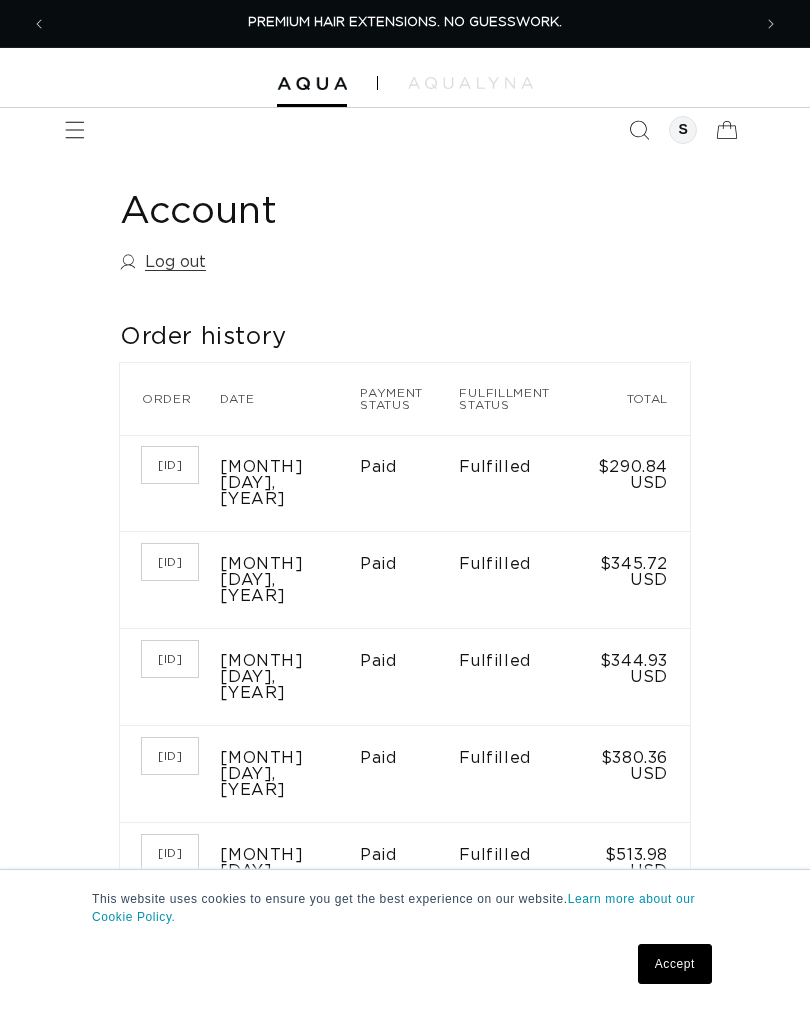 scroll, scrollTop: 0, scrollLeft: 0, axis: both 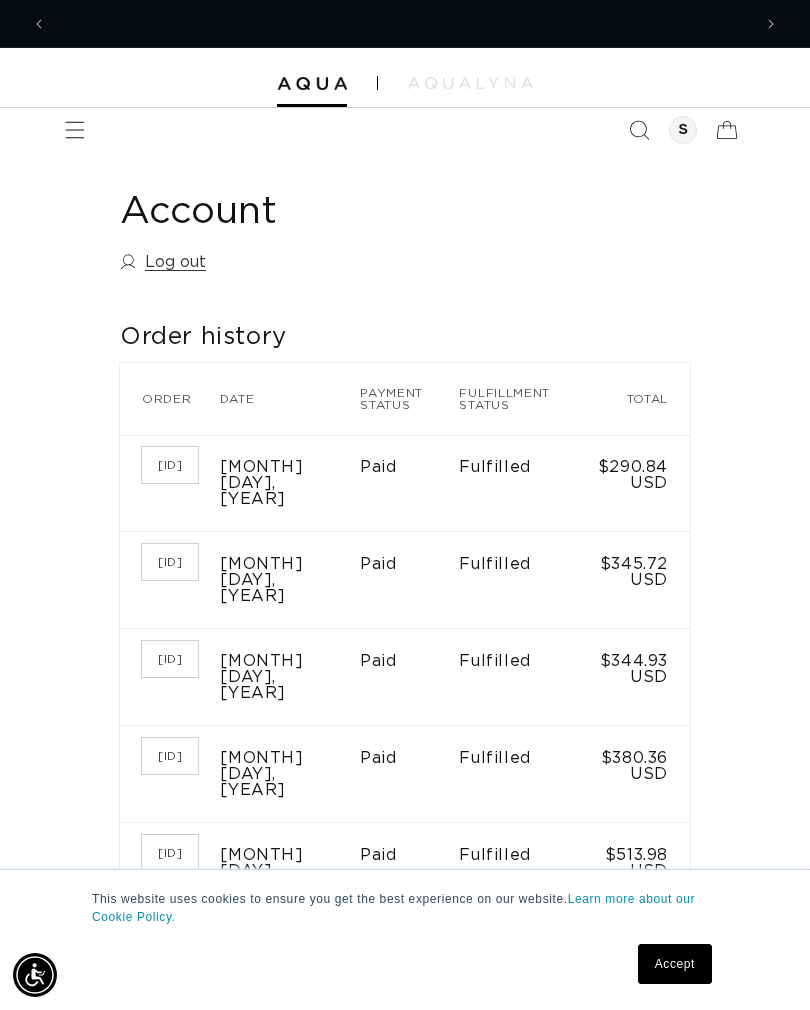 click on "Accept" at bounding box center [675, 964] 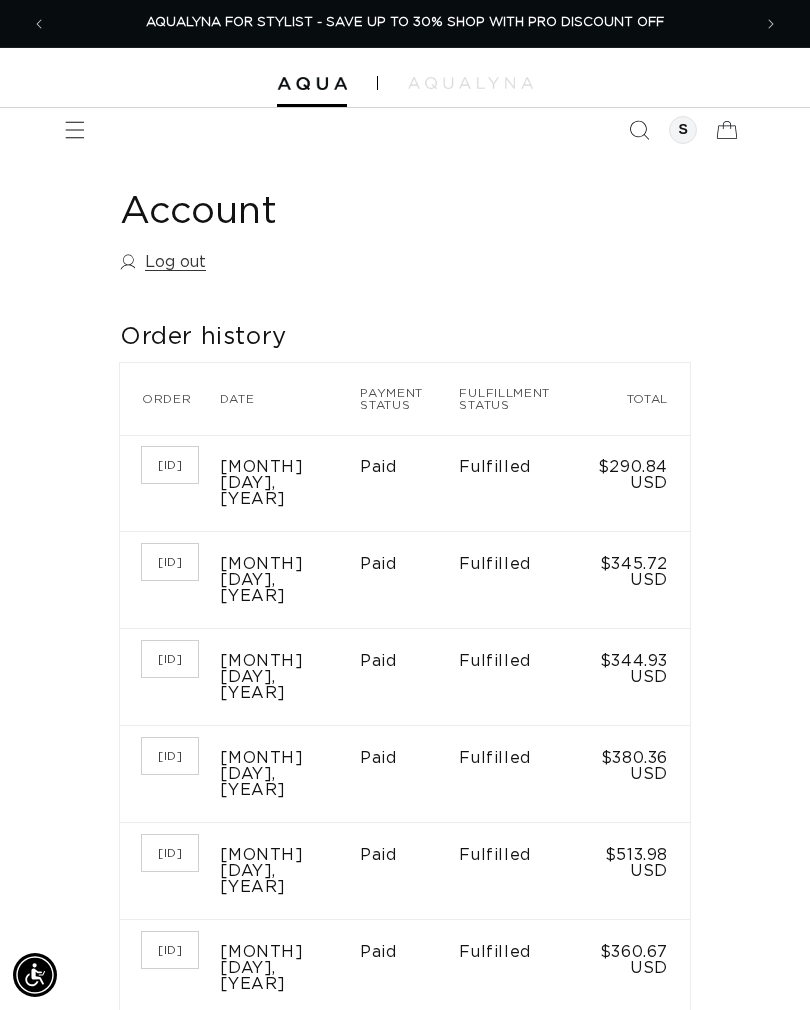 click 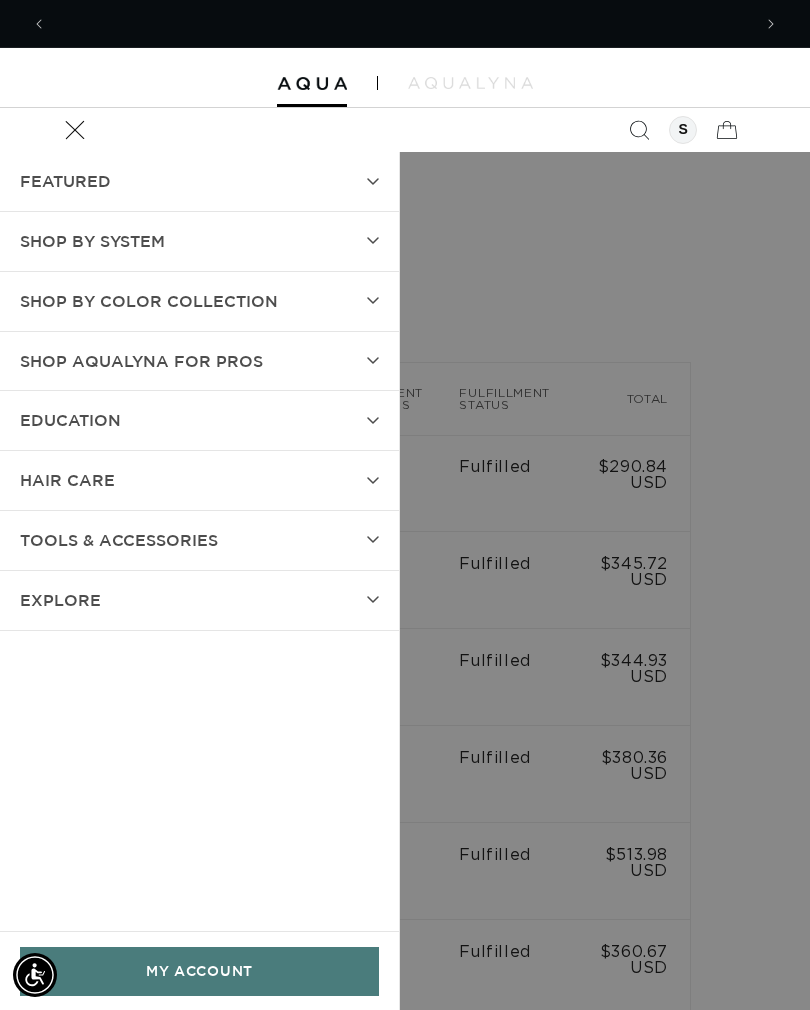 scroll, scrollTop: 0, scrollLeft: 0, axis: both 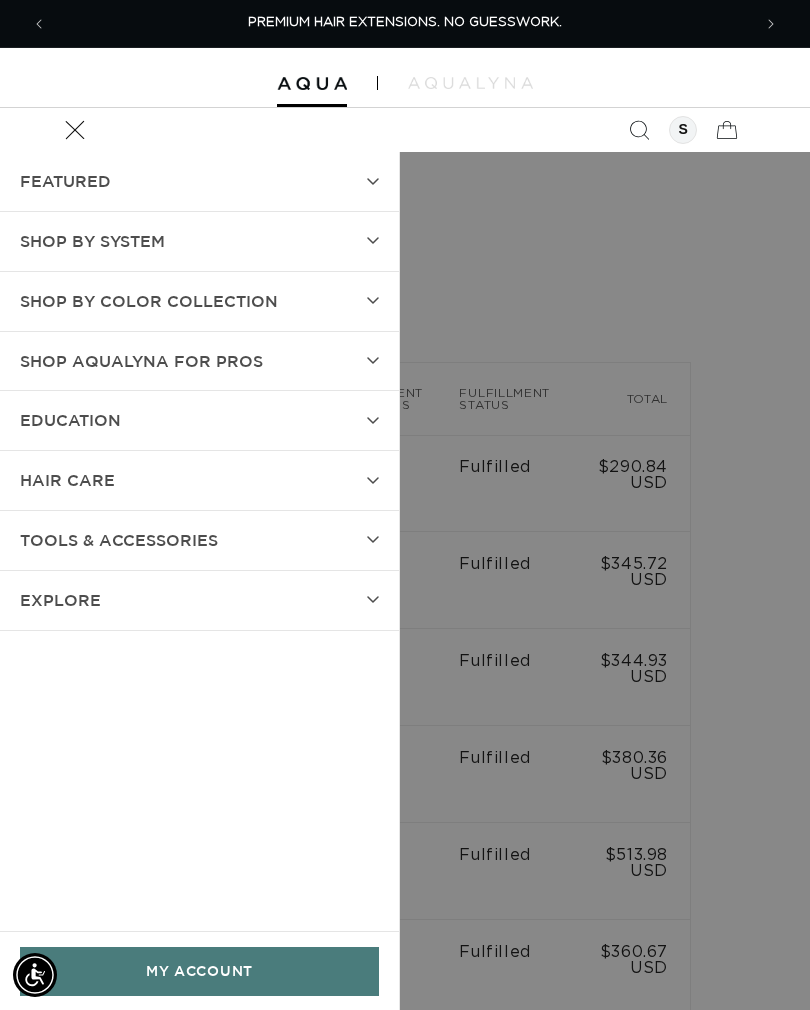 click on "SHOP BY SYSTEM" at bounding box center [199, 241] 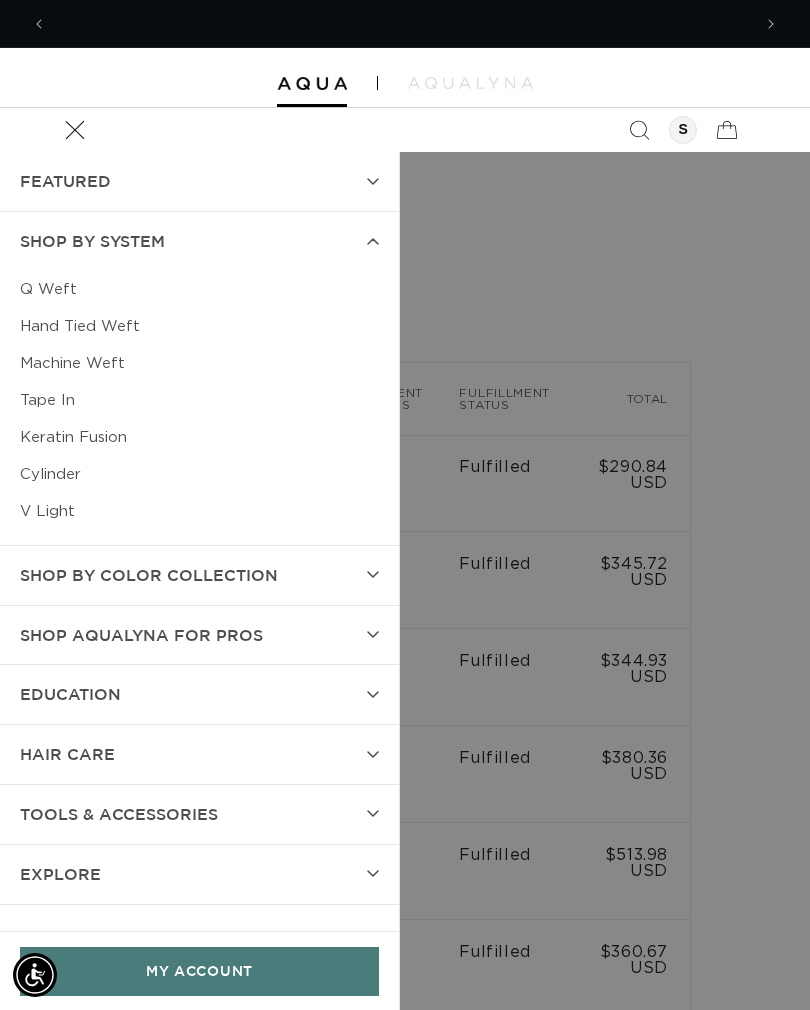 click on "Q Weft" at bounding box center [199, 289] 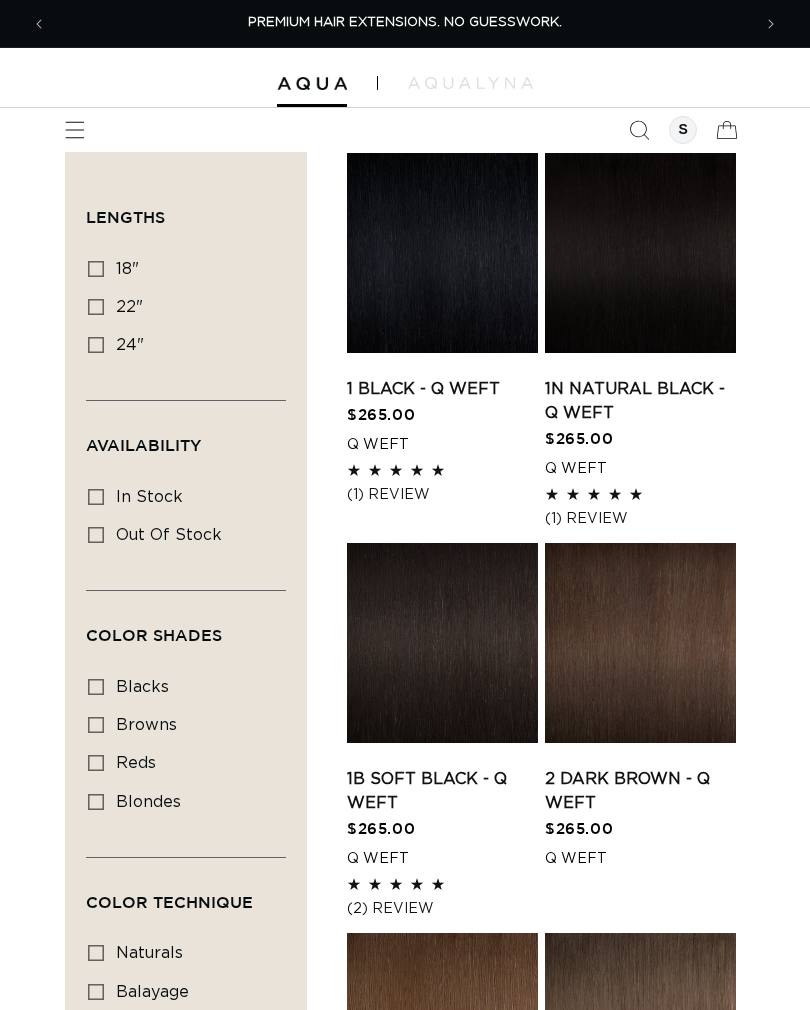 scroll, scrollTop: 0, scrollLeft: 0, axis: both 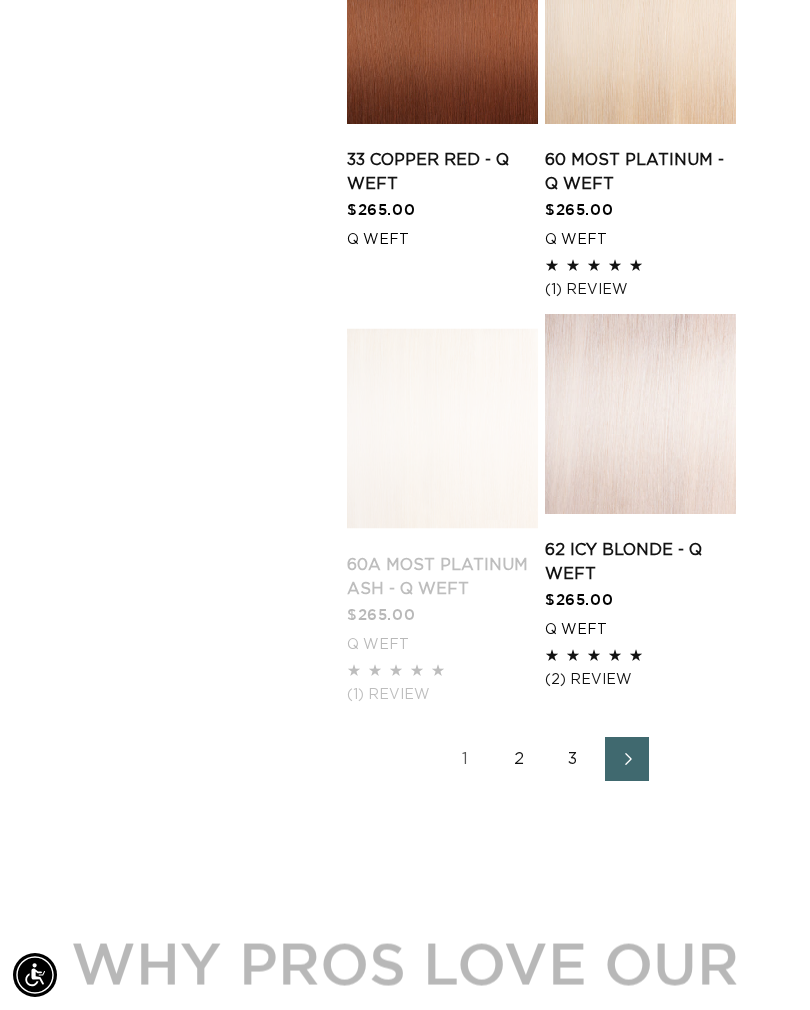 click on "2" at bounding box center (519, 759) 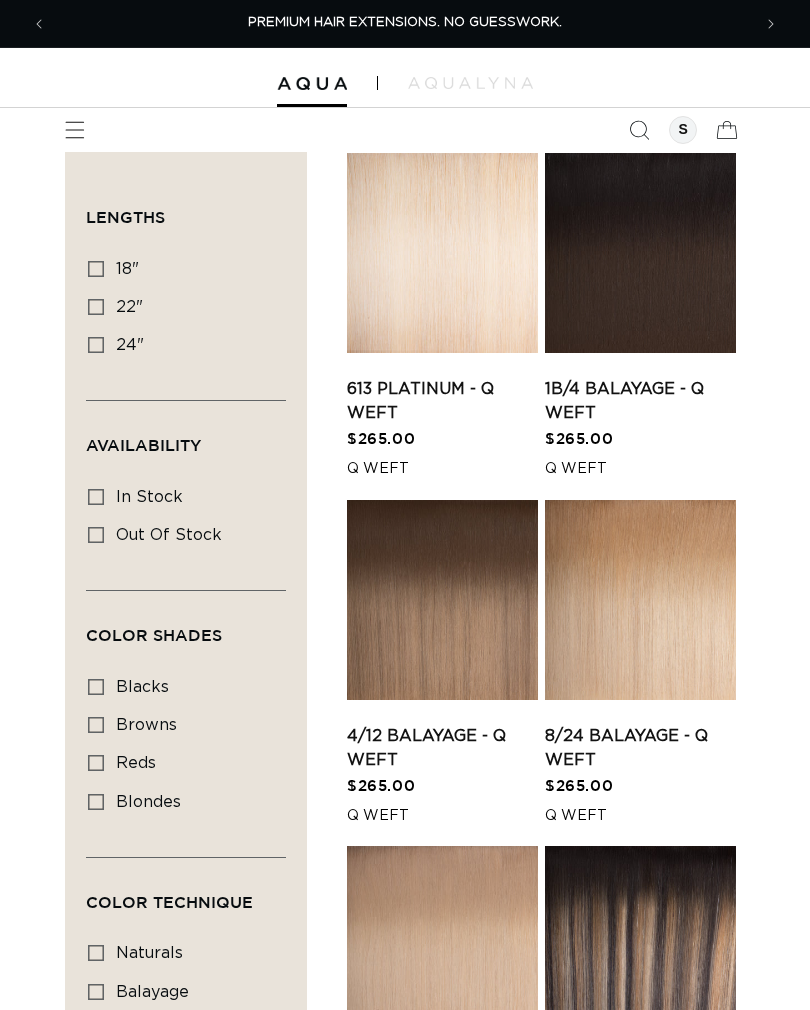 scroll, scrollTop: 0, scrollLeft: 0, axis: both 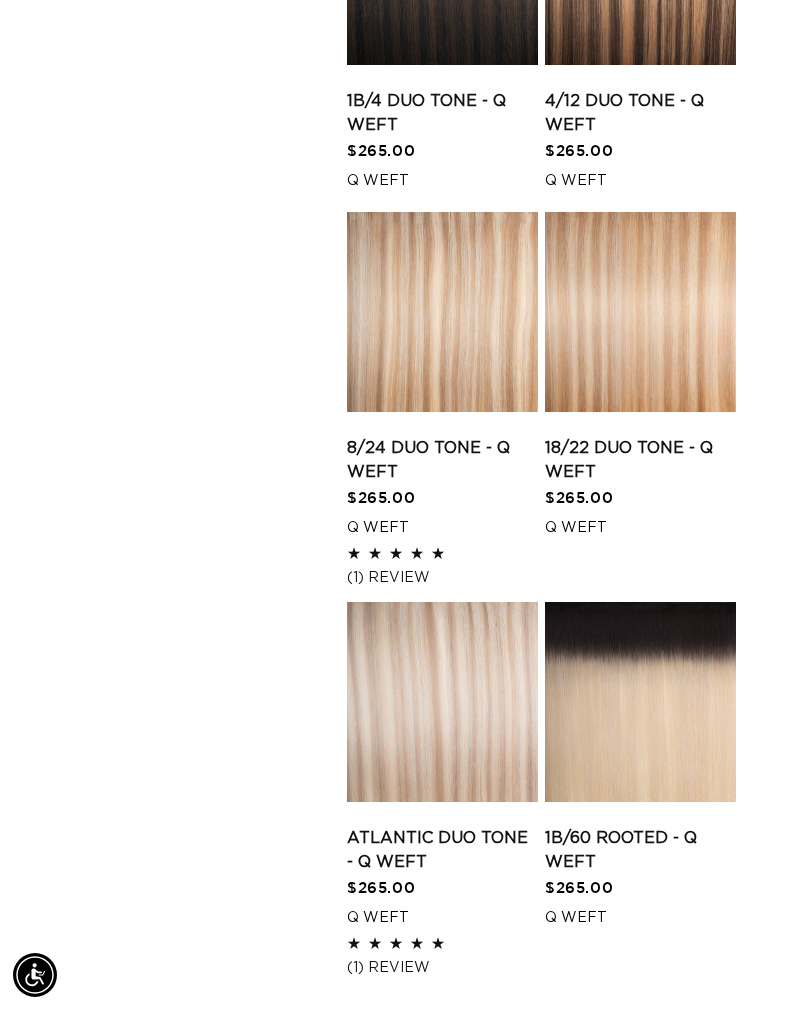 click on "Atlantic Duo Tone - Q Weft" at bounding box center [442, 850] 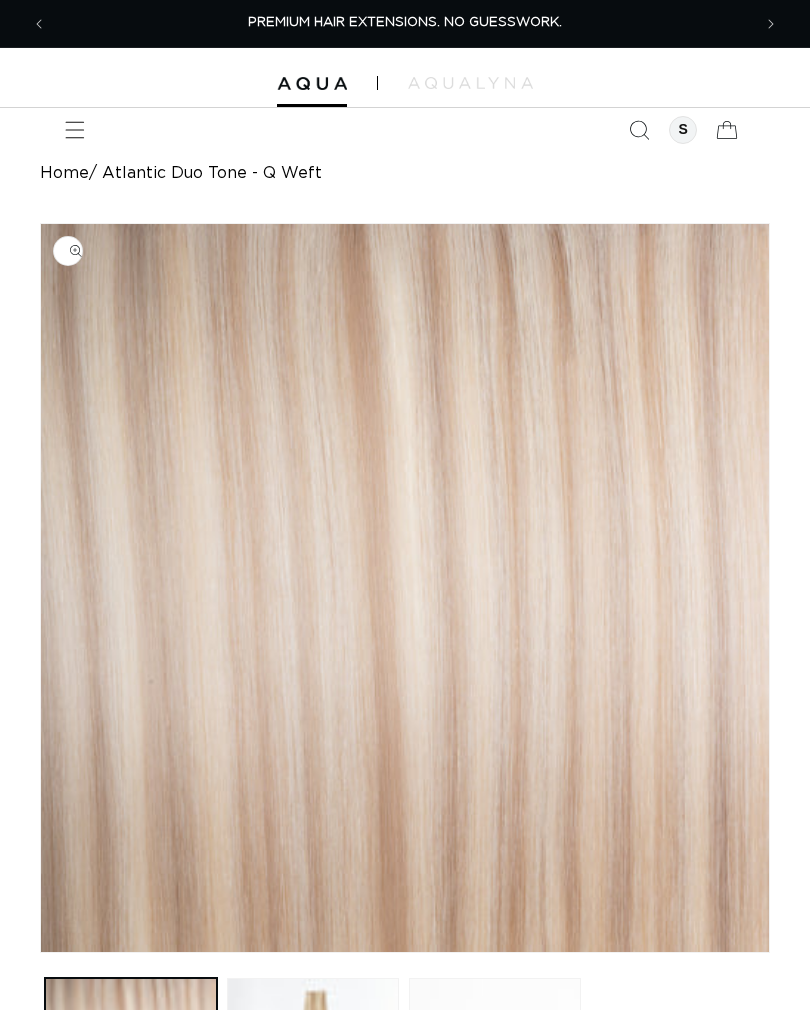scroll, scrollTop: 0, scrollLeft: 0, axis: both 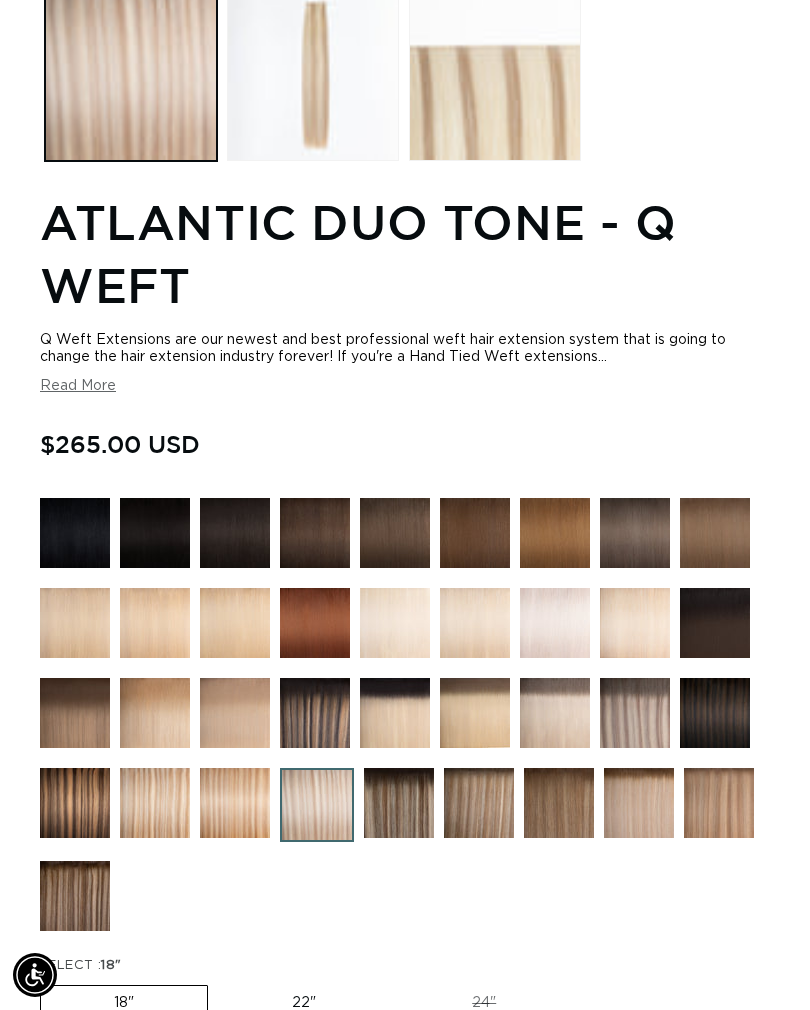 click at bounding box center [635, 713] 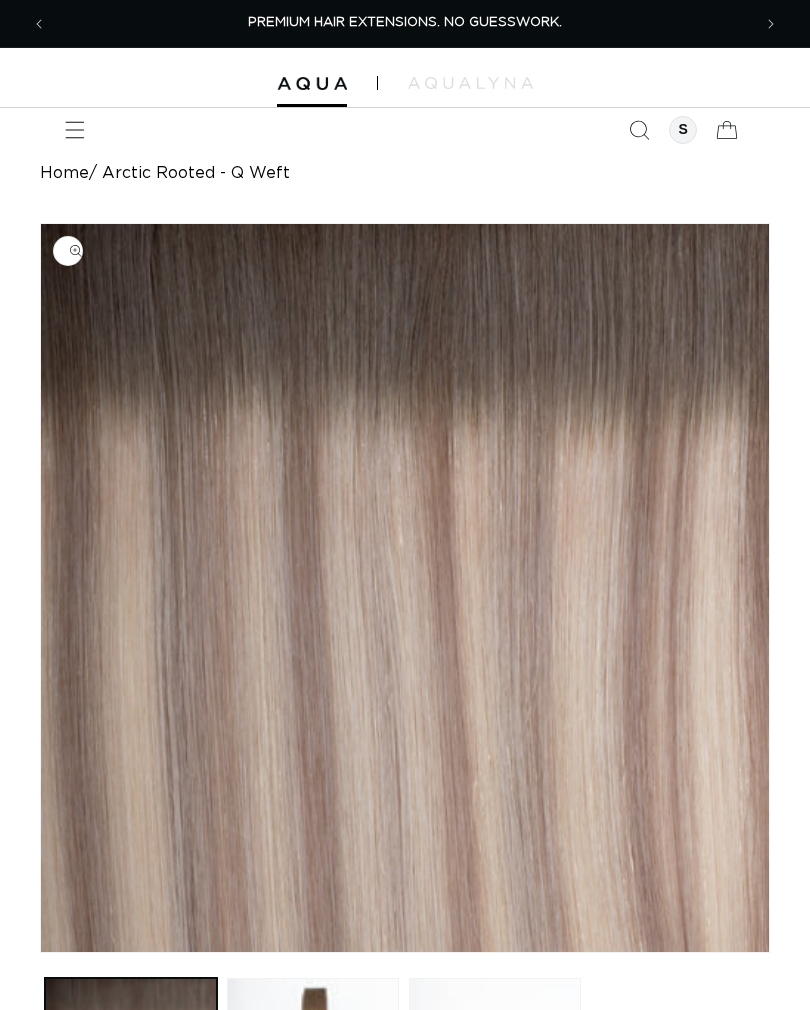 scroll, scrollTop: 0, scrollLeft: 0, axis: both 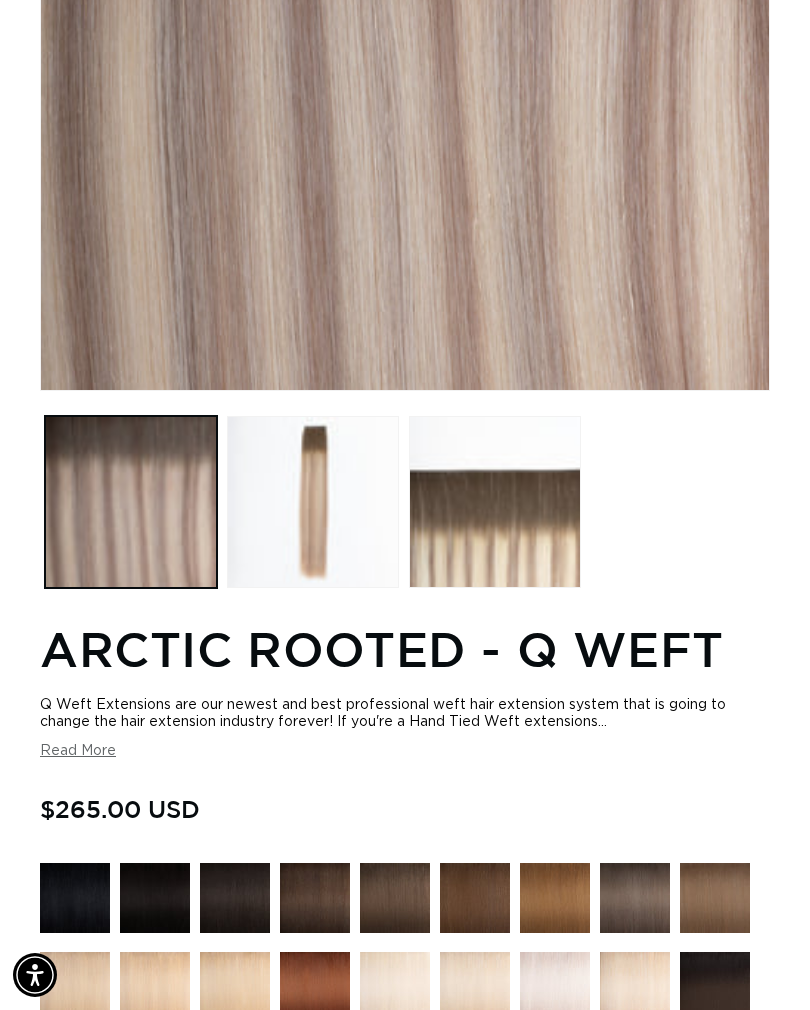 click on "Read More" at bounding box center (78, 751) 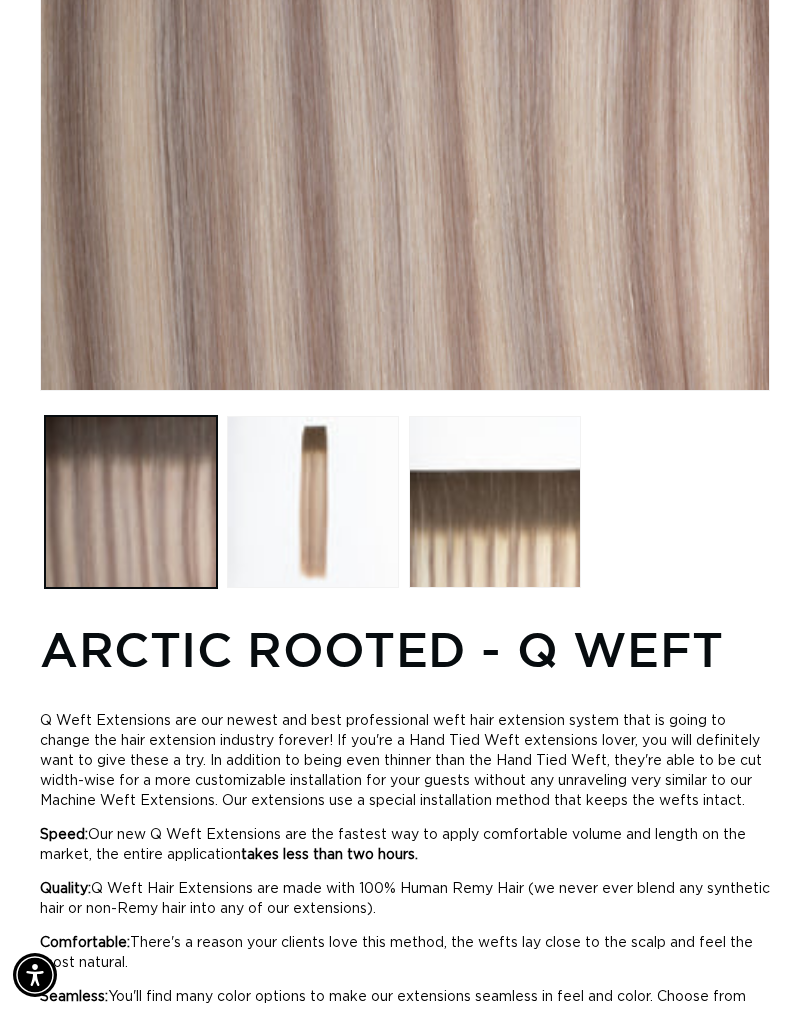 scroll, scrollTop: 0, scrollLeft: 0, axis: both 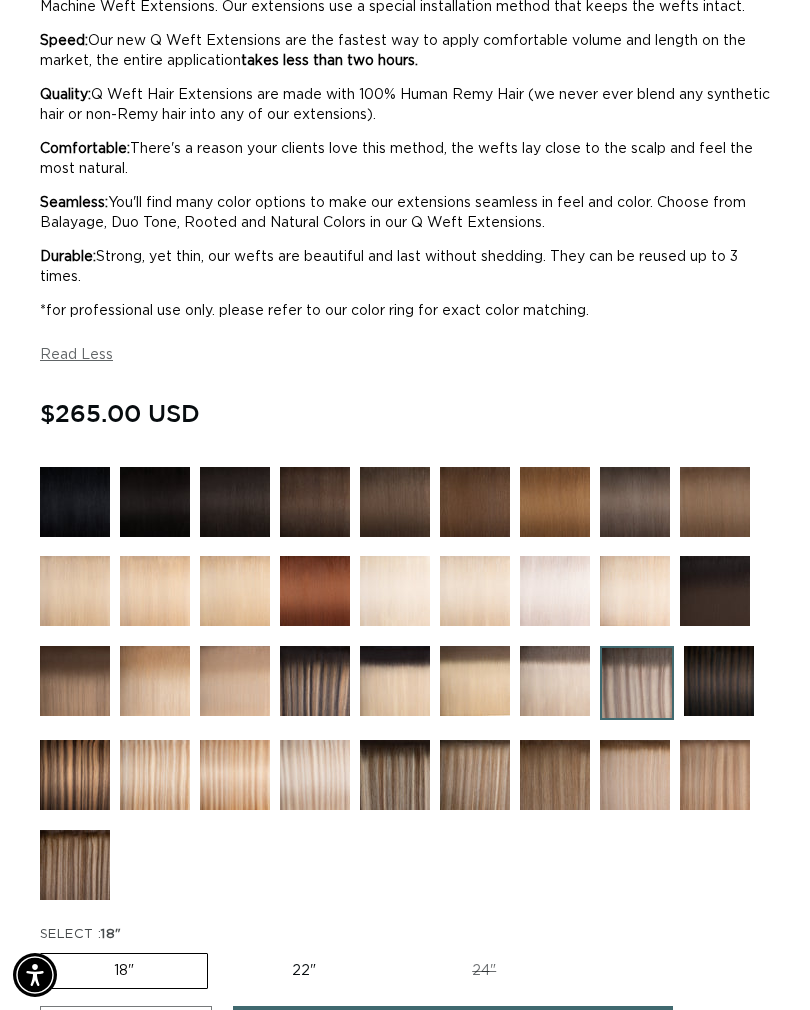 click at bounding box center (315, 775) 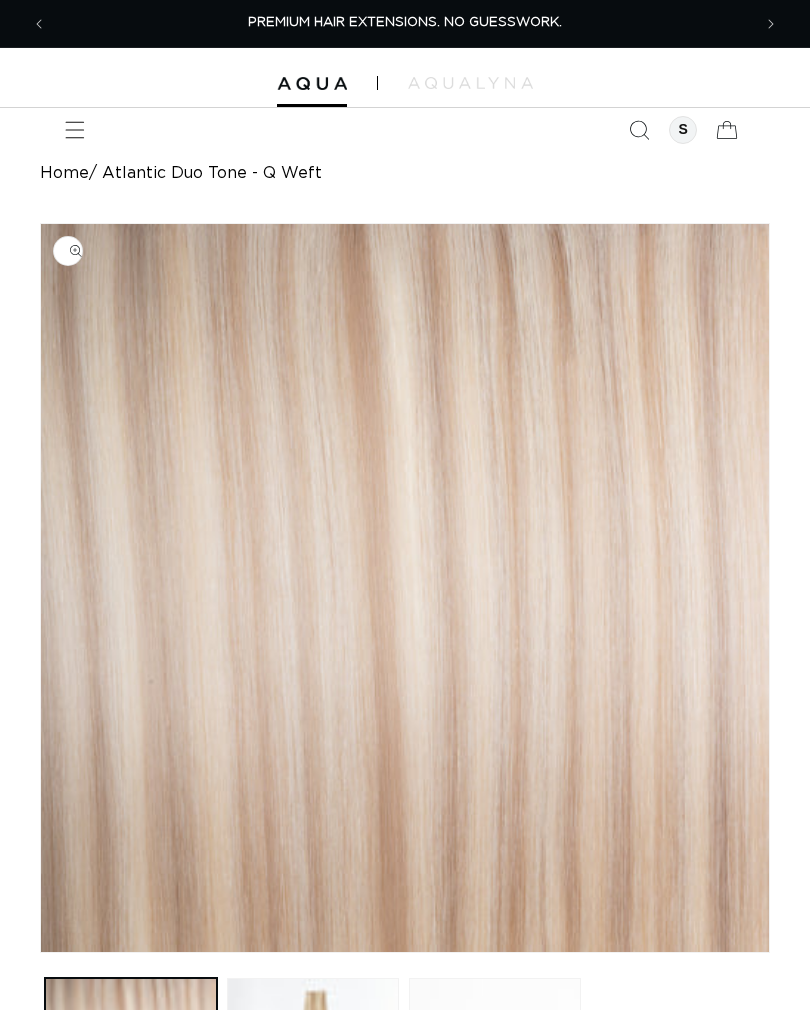 scroll, scrollTop: 0, scrollLeft: 0, axis: both 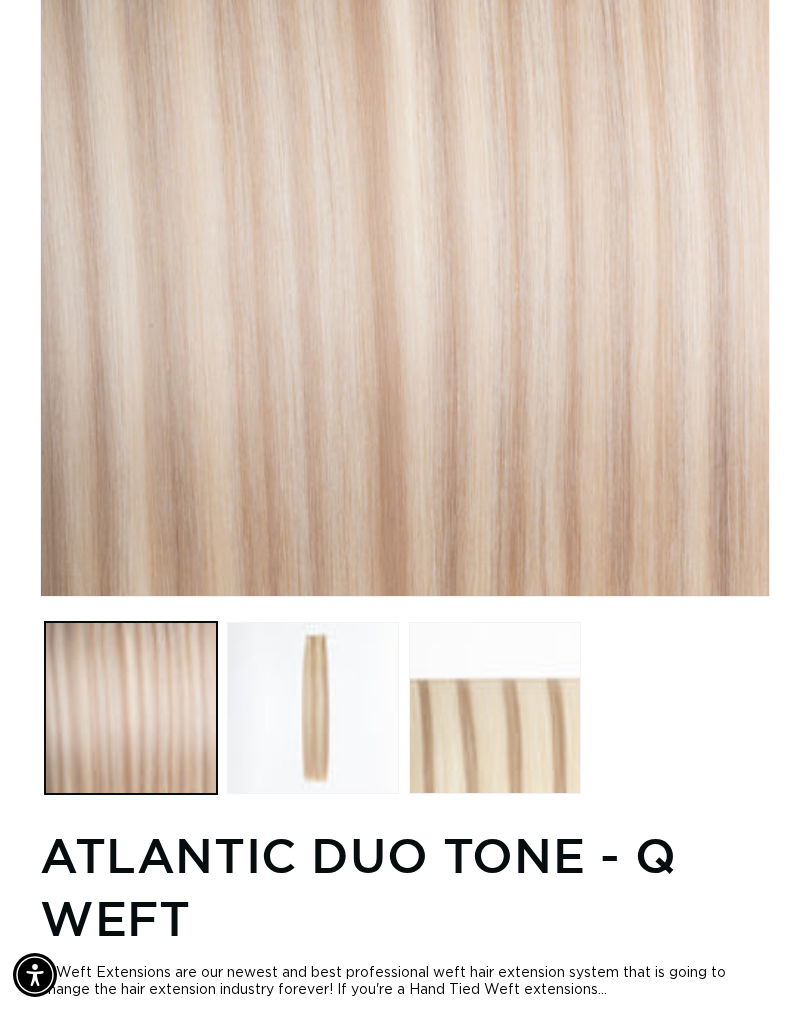 click at bounding box center [495, 708] 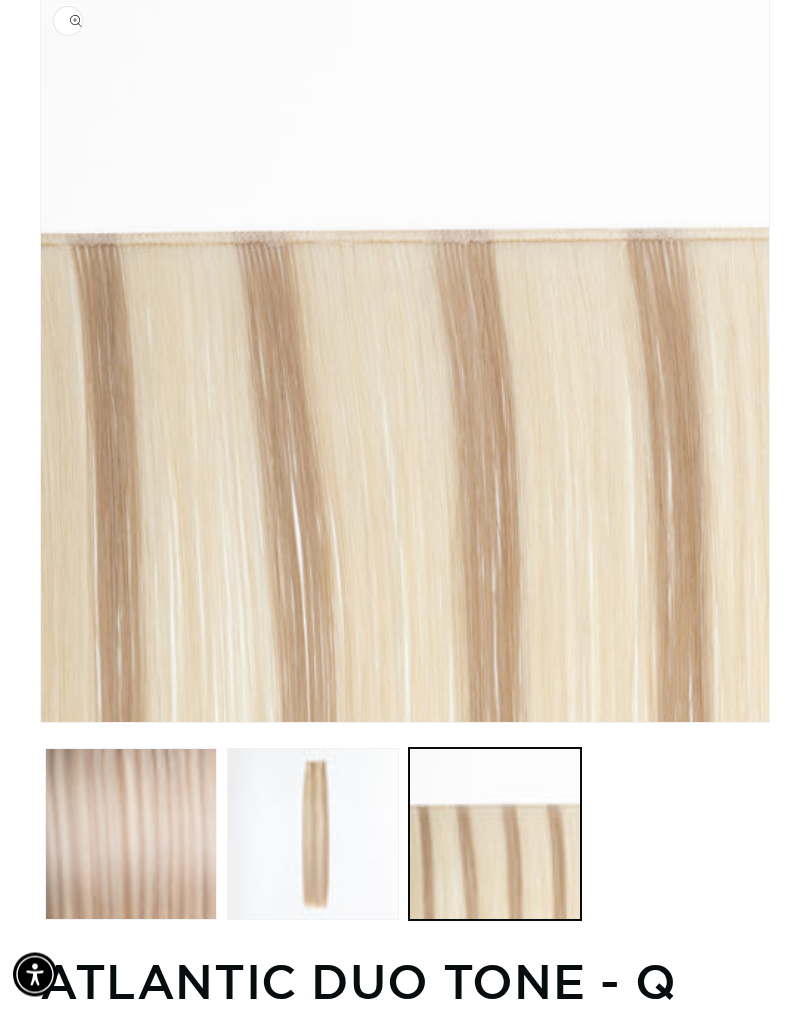 scroll, scrollTop: 222, scrollLeft: 0, axis: vertical 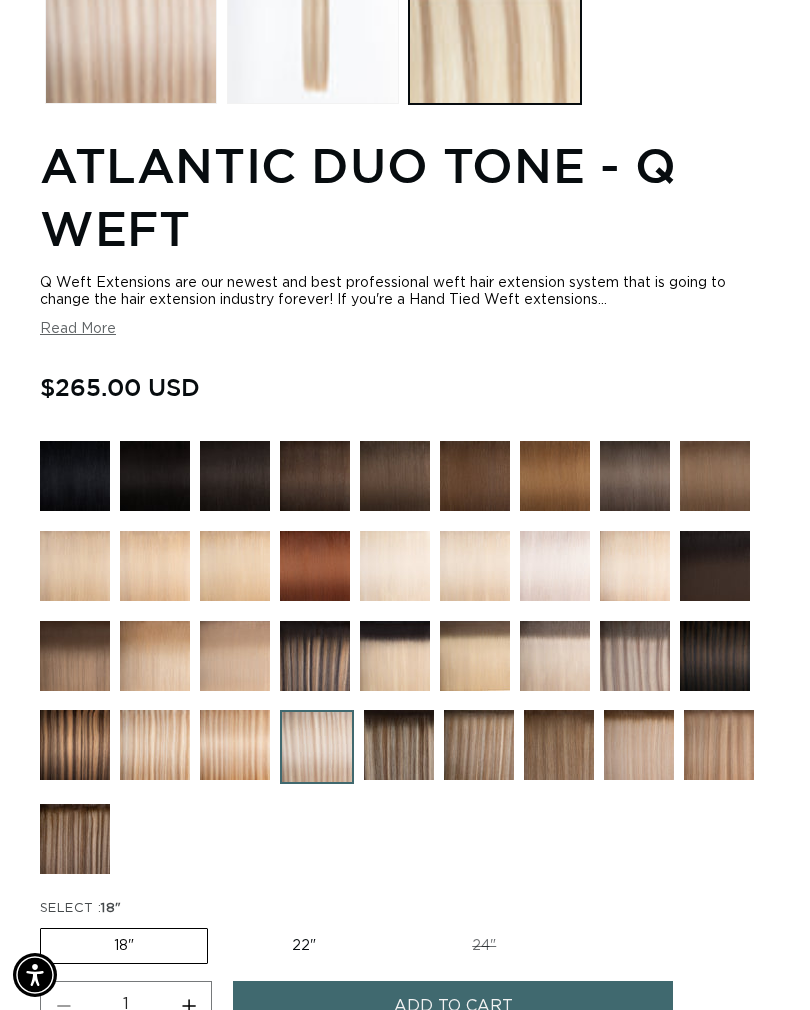 click on "22" Variant sold out or unavailable" at bounding box center (304, 946) 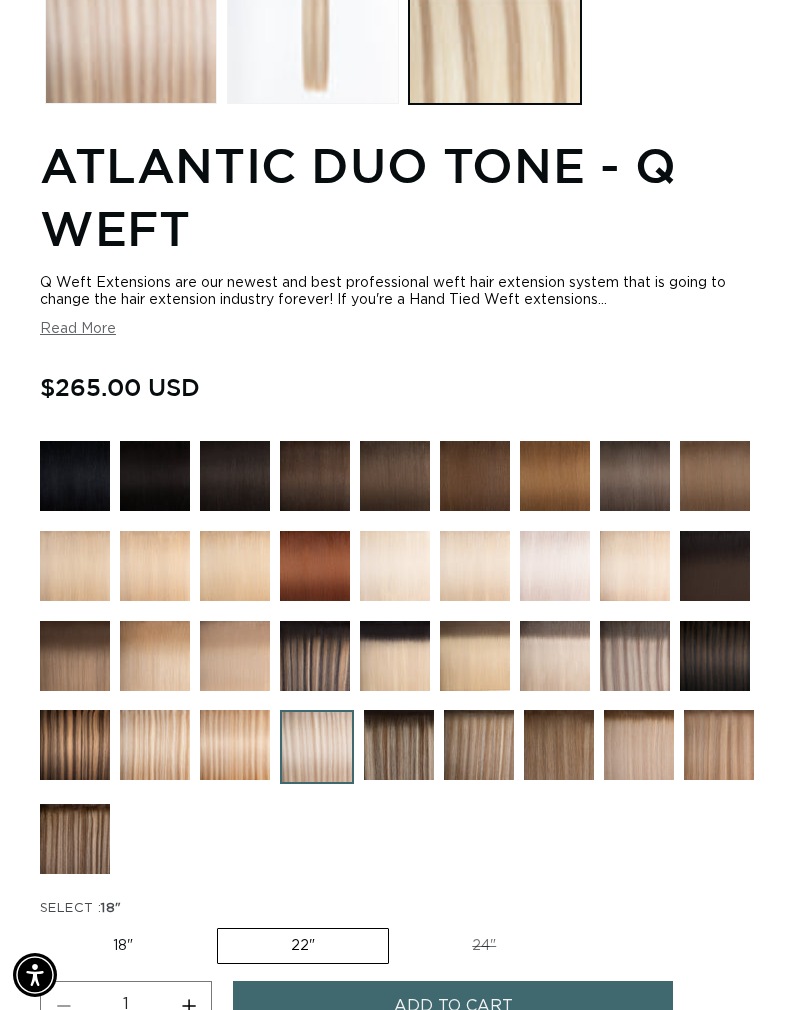 scroll, scrollTop: 0, scrollLeft: 704, axis: horizontal 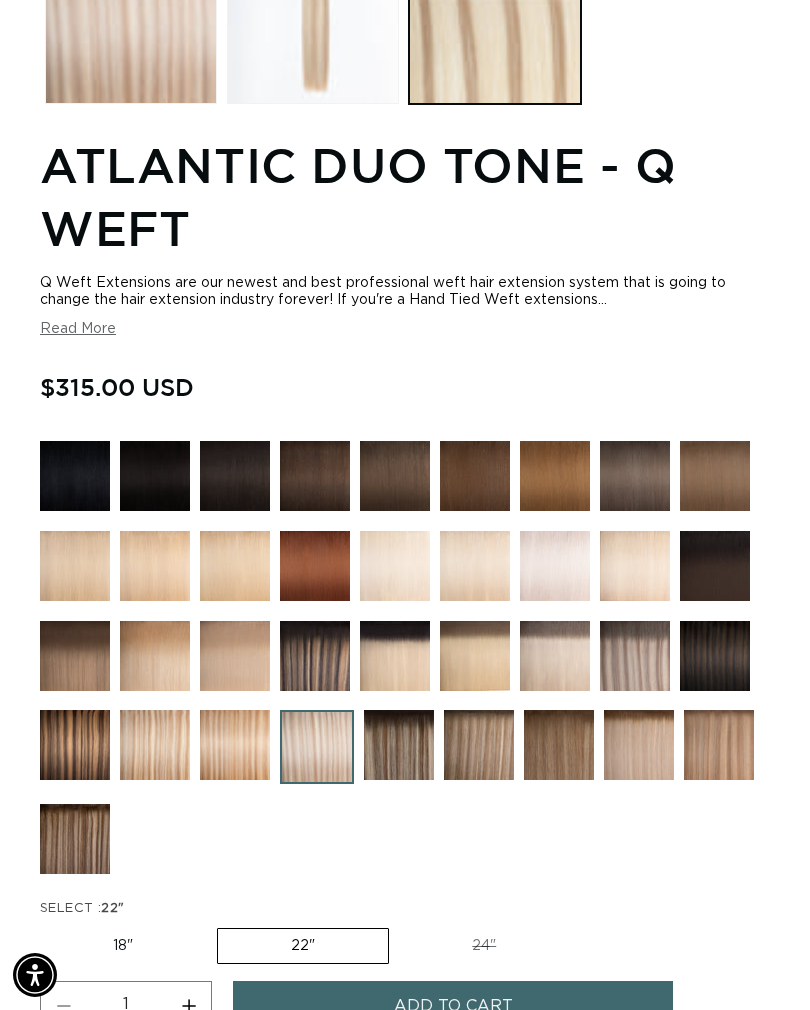 click at bounding box center (719, 745) 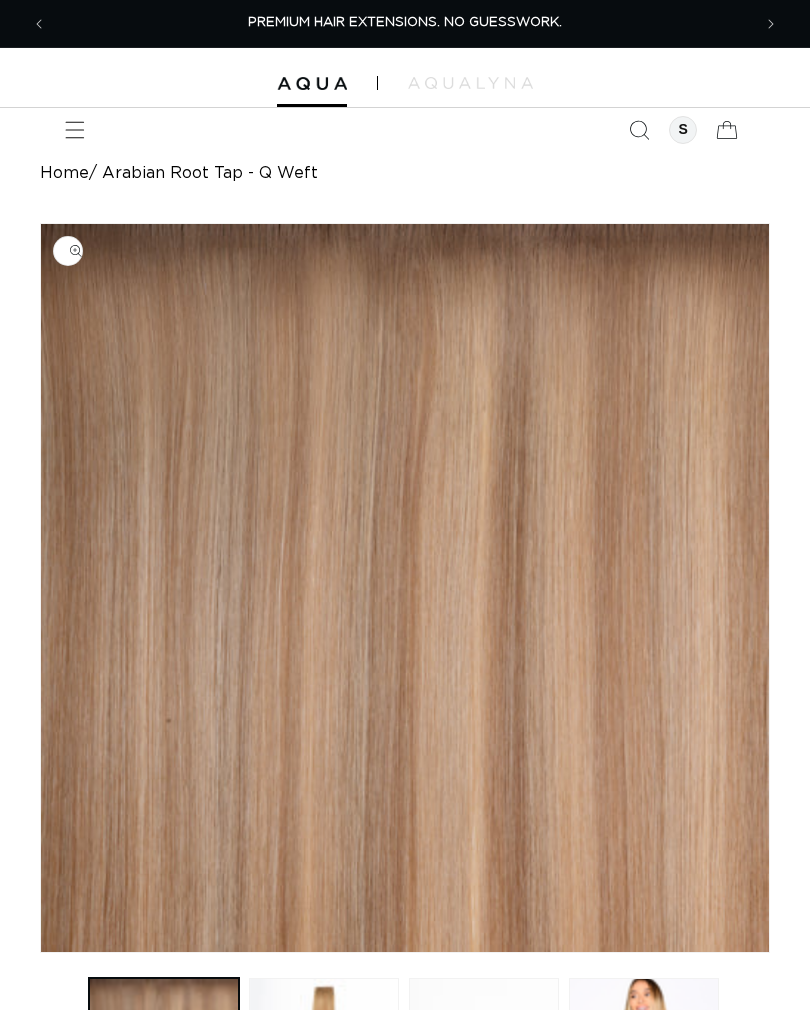 scroll, scrollTop: 0, scrollLeft: 0, axis: both 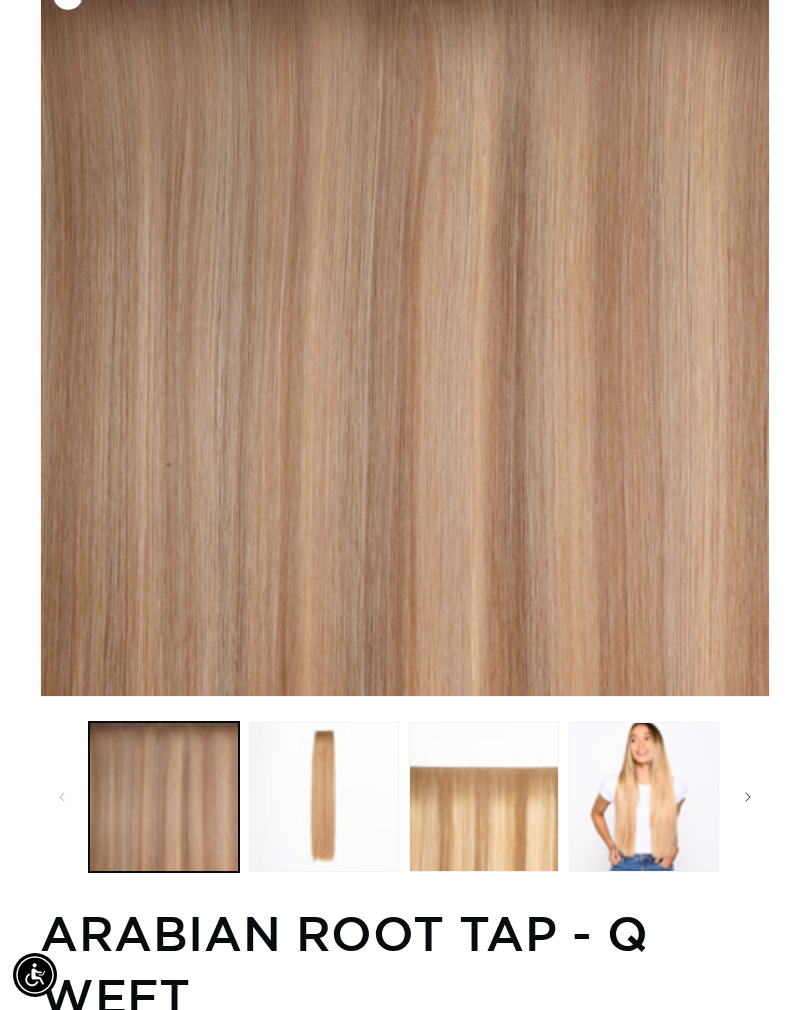 click at bounding box center (644, 797) 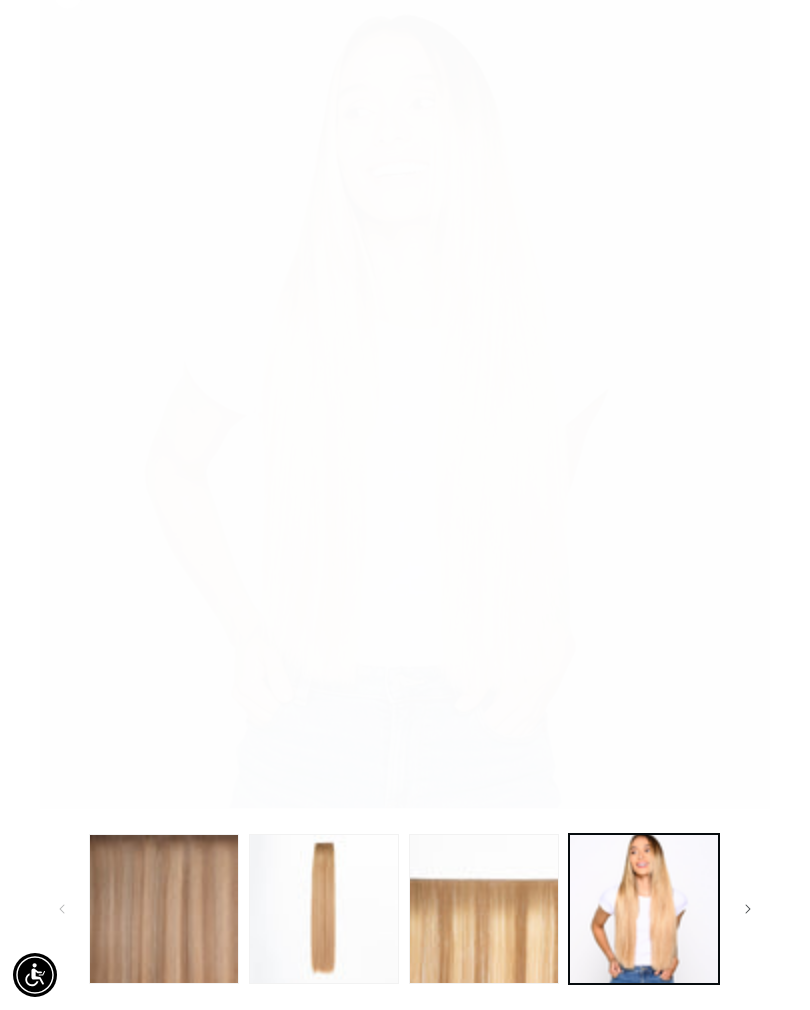 scroll, scrollTop: 0, scrollLeft: 137, axis: horizontal 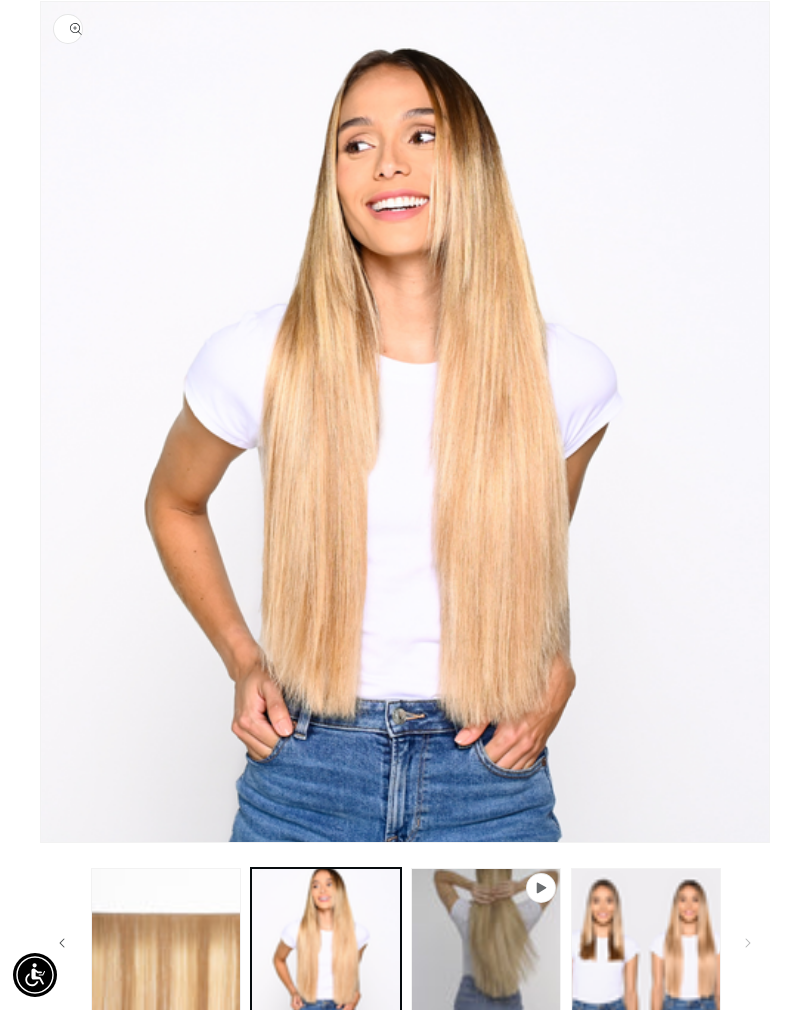 click at bounding box center [646, 943] 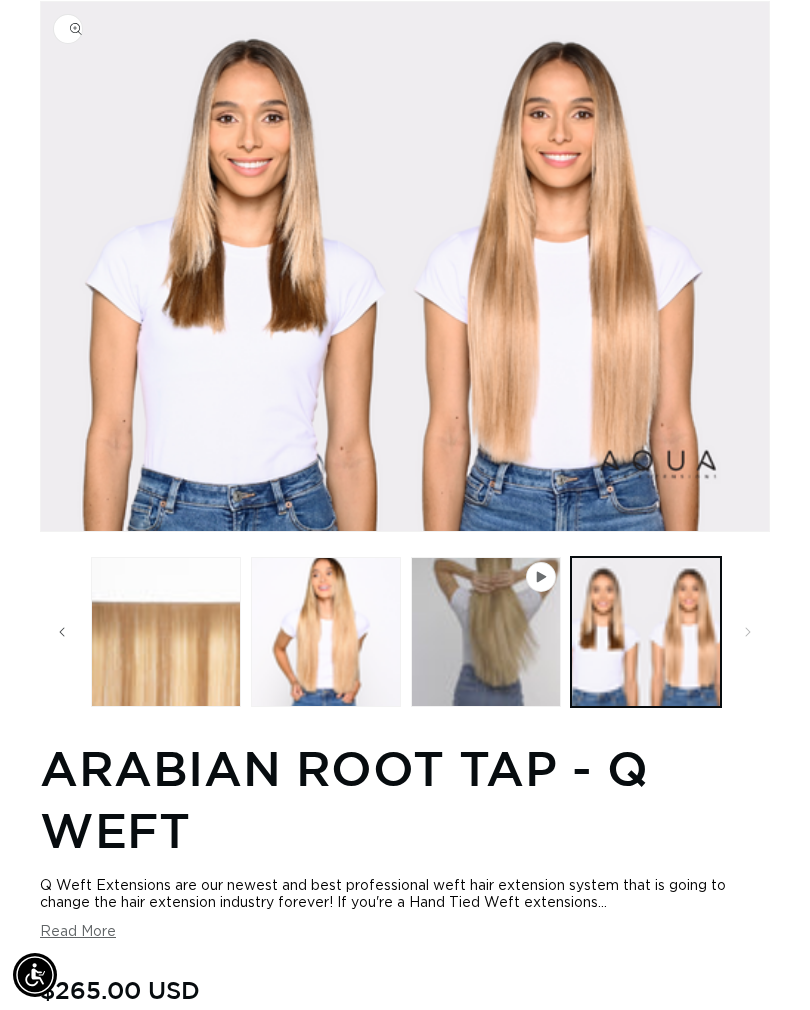 scroll, scrollTop: 0, scrollLeft: 704, axis: horizontal 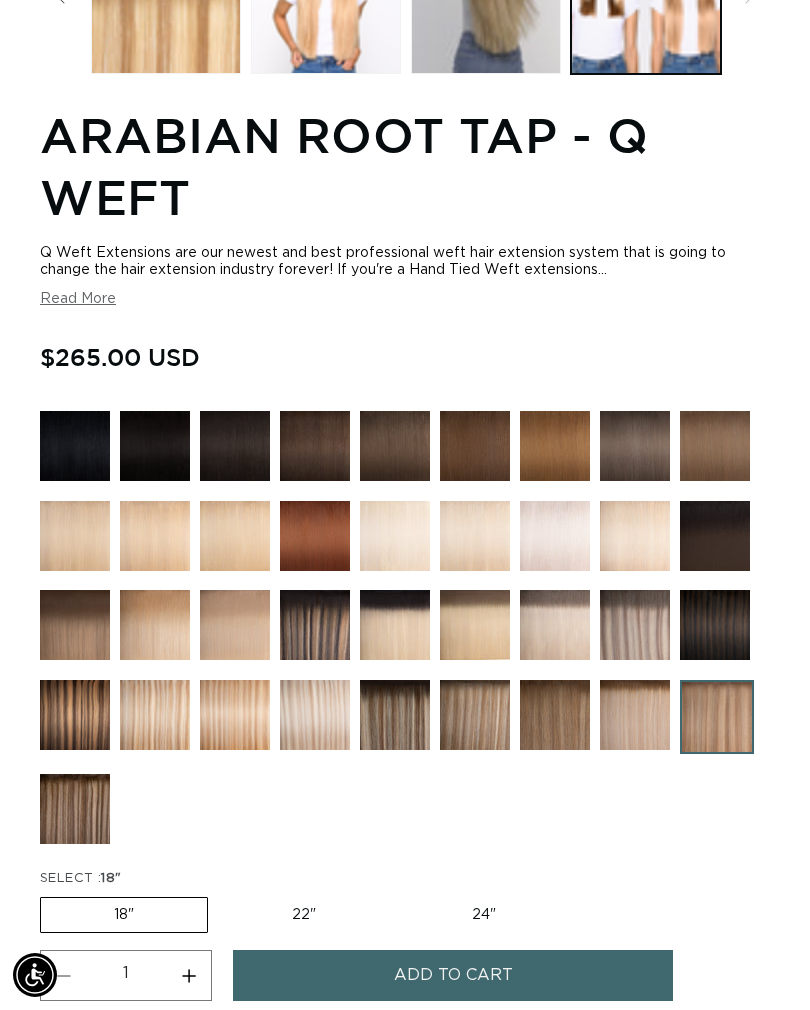 click at bounding box center [315, 715] 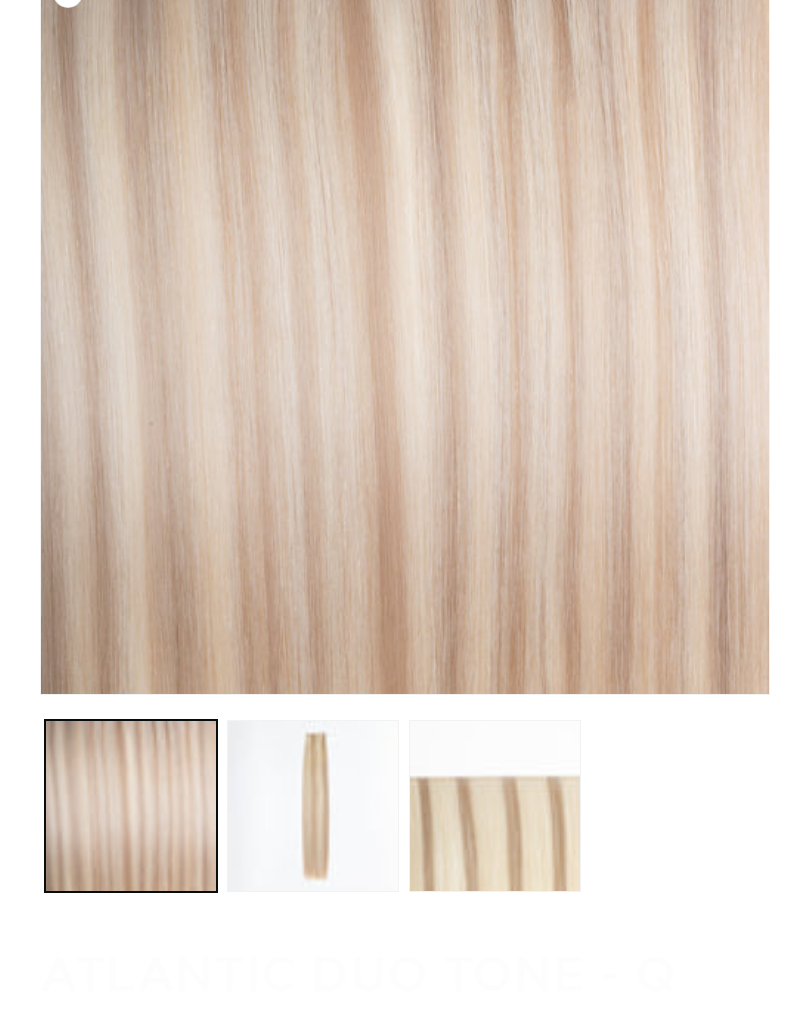 scroll, scrollTop: 0, scrollLeft: 0, axis: both 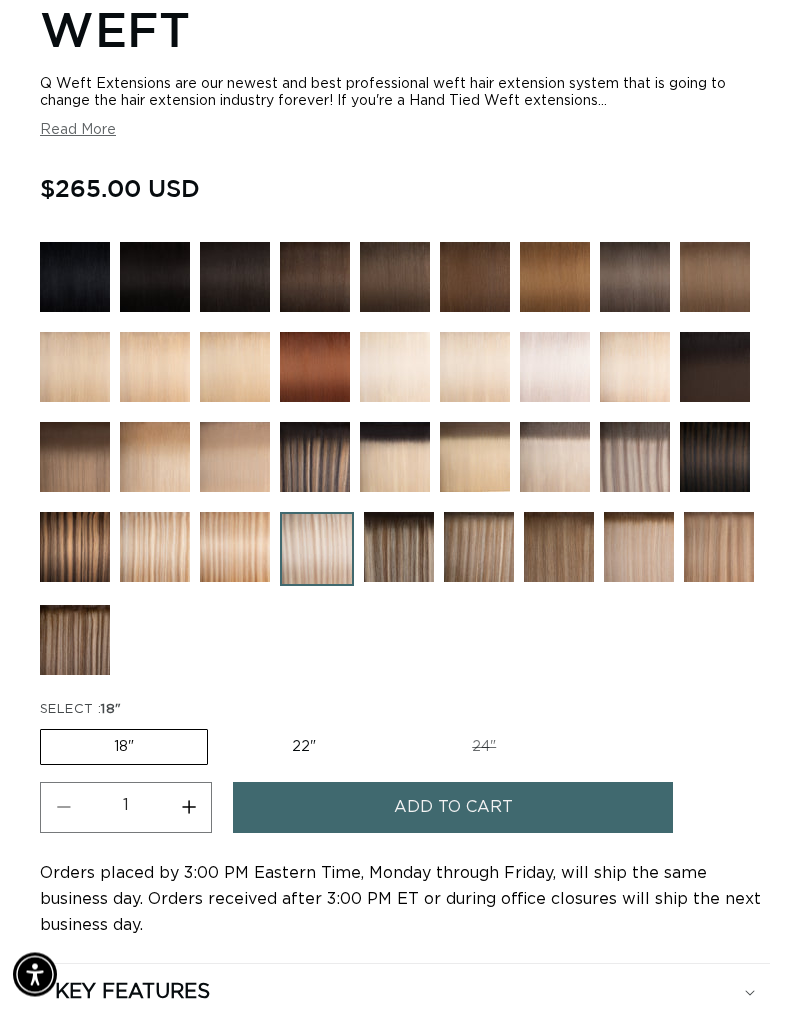 click on "22" Variant sold out or unavailable" at bounding box center (304, 748) 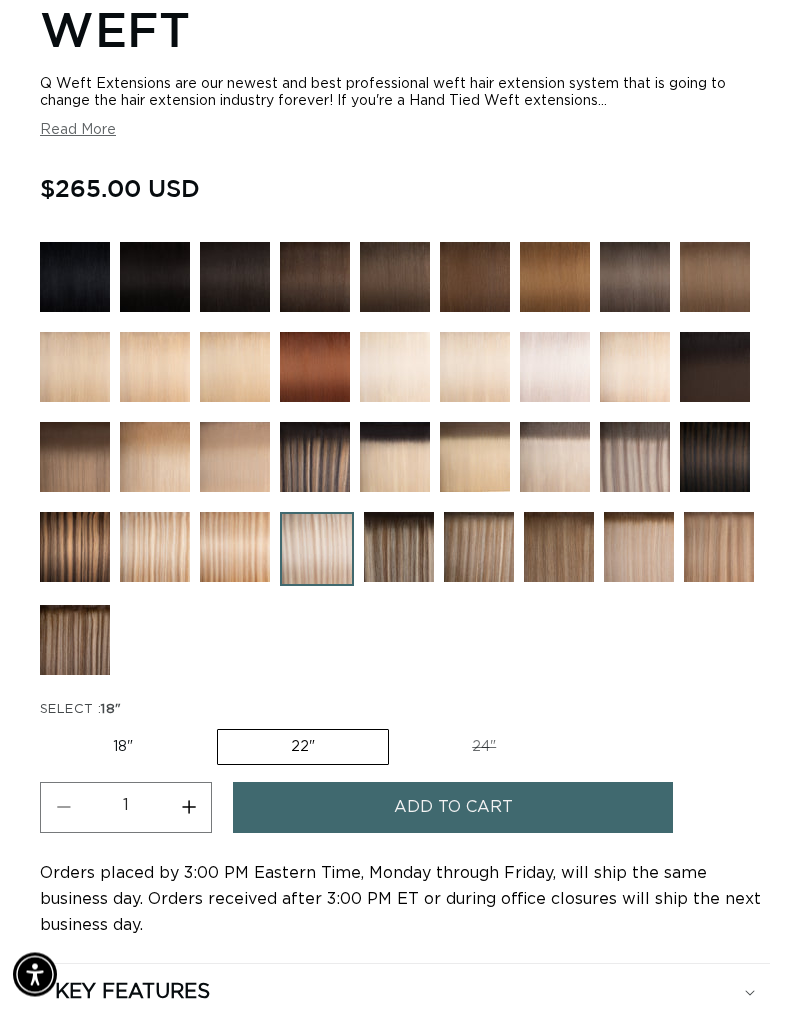 scroll, scrollTop: 1245, scrollLeft: 0, axis: vertical 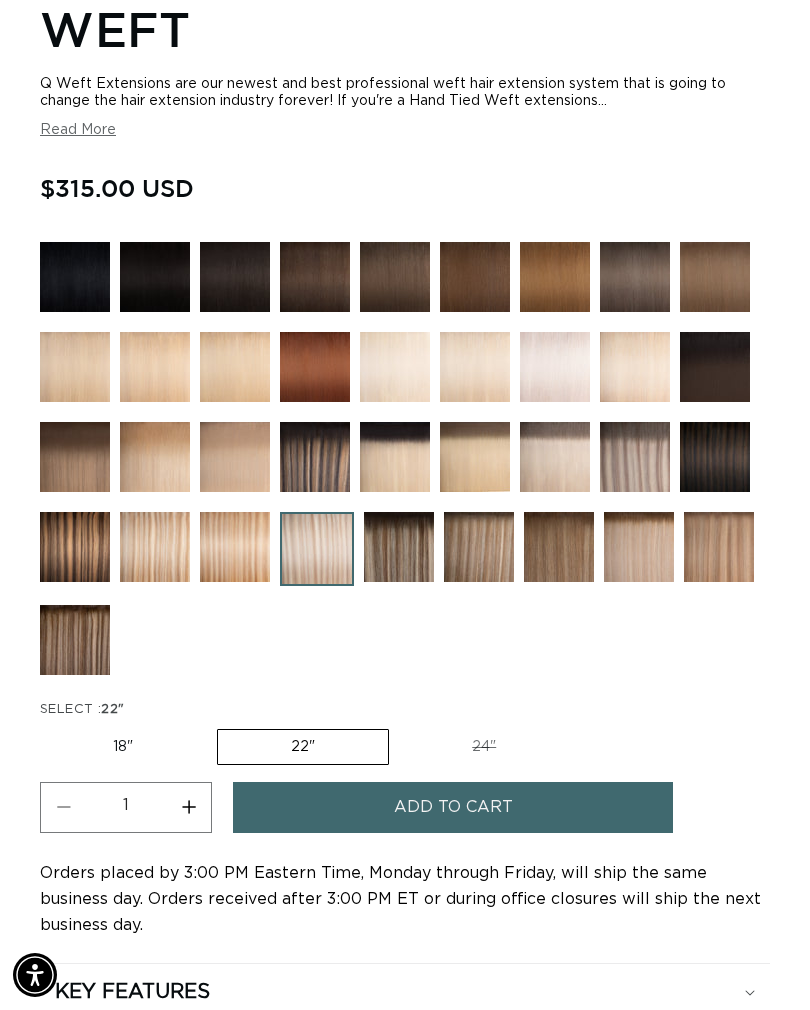 click on "Add to cart" at bounding box center (453, 807) 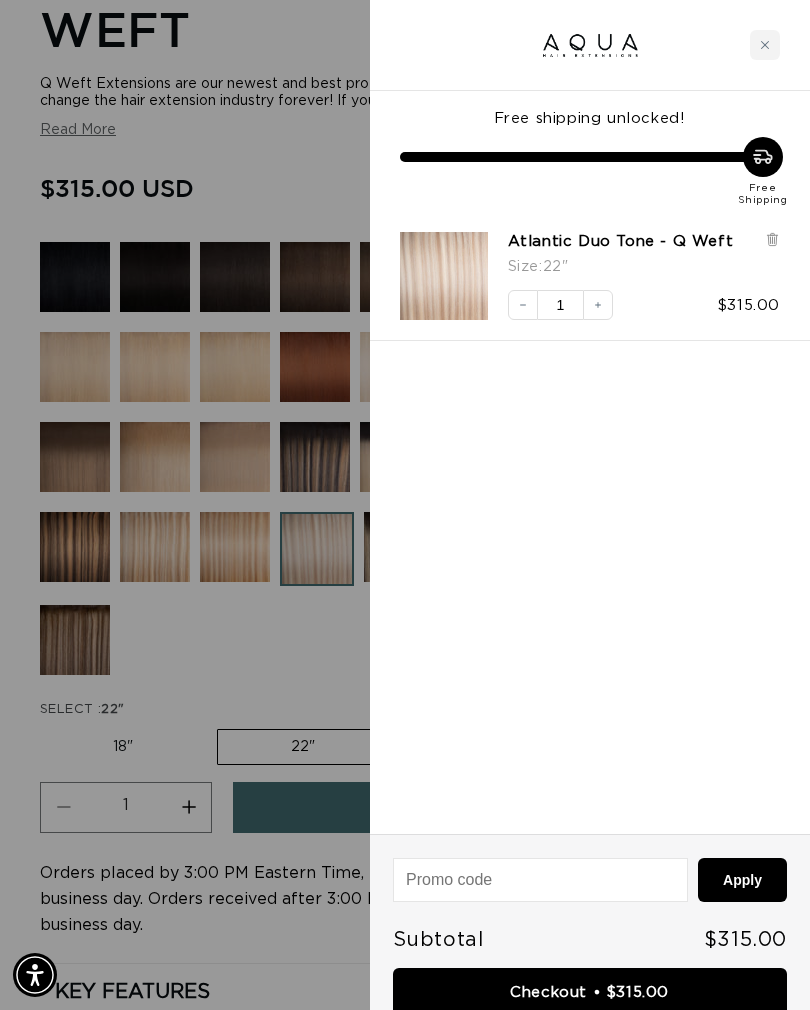 scroll, scrollTop: 0, scrollLeft: 704, axis: horizontal 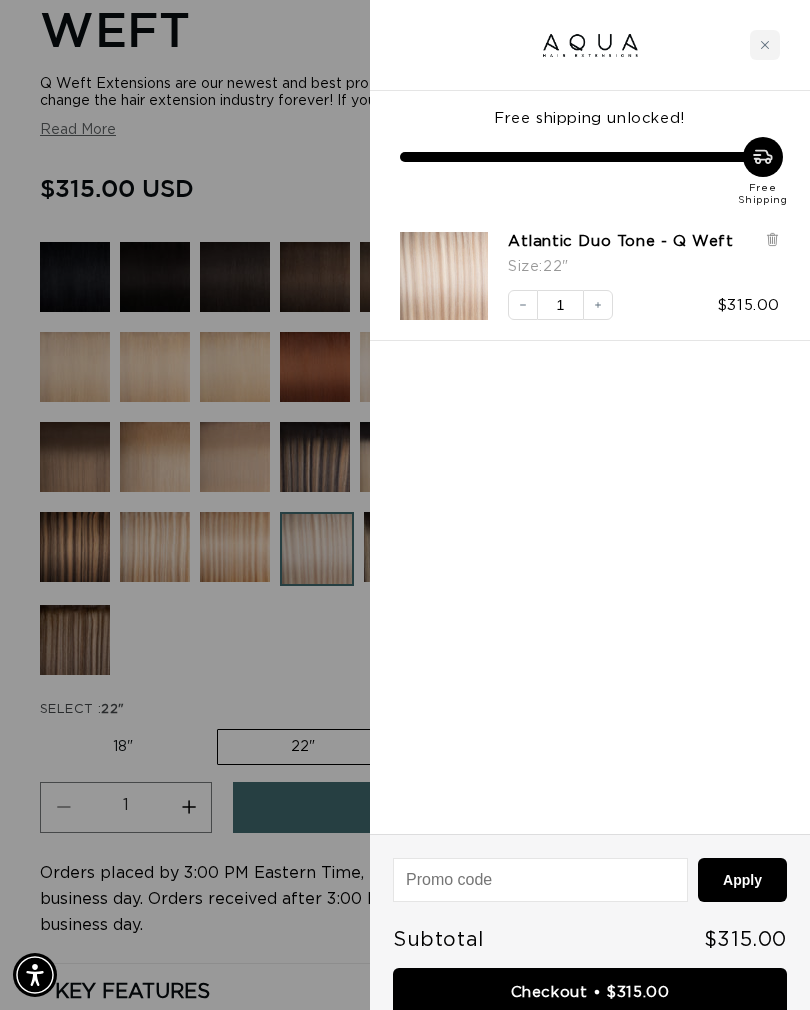 click at bounding box center (405, 505) 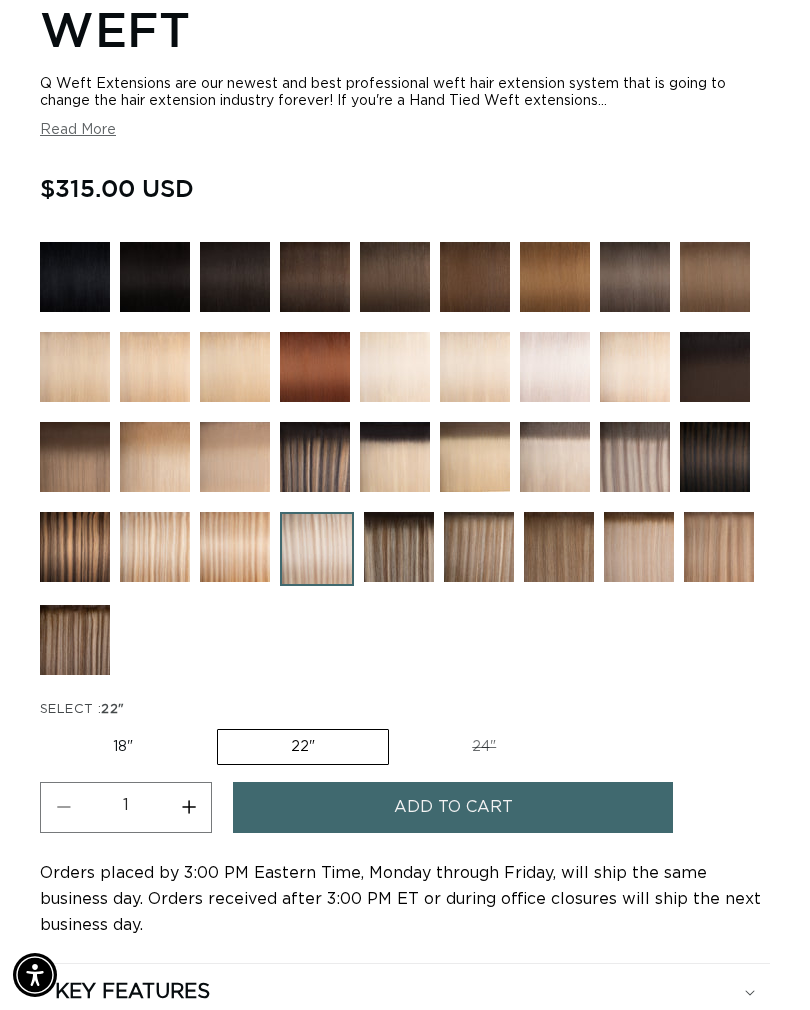 scroll, scrollTop: 0, scrollLeft: 1408, axis: horizontal 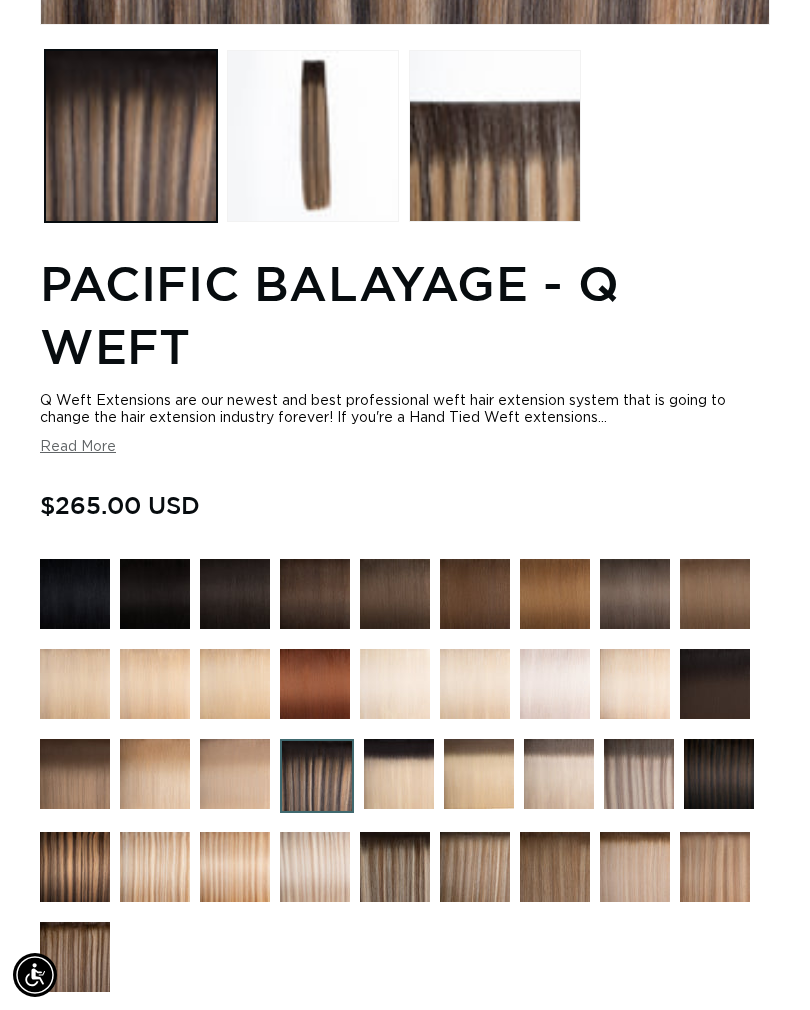 click at bounding box center [639, 774] 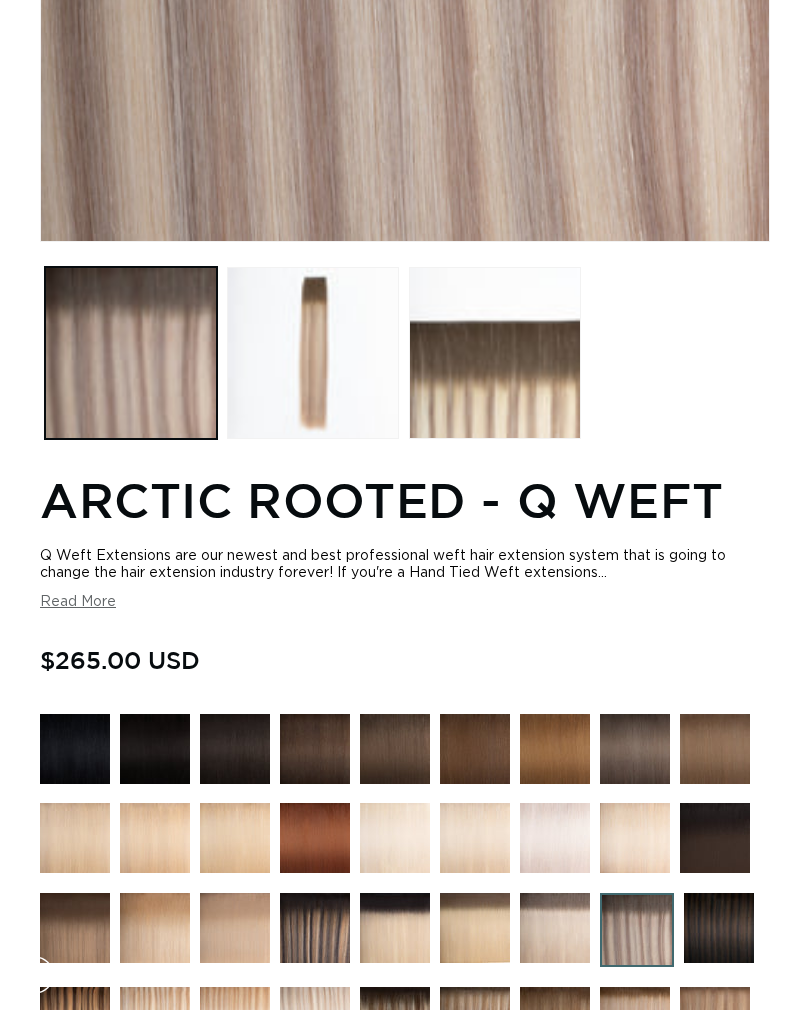 scroll, scrollTop: 0, scrollLeft: 0, axis: both 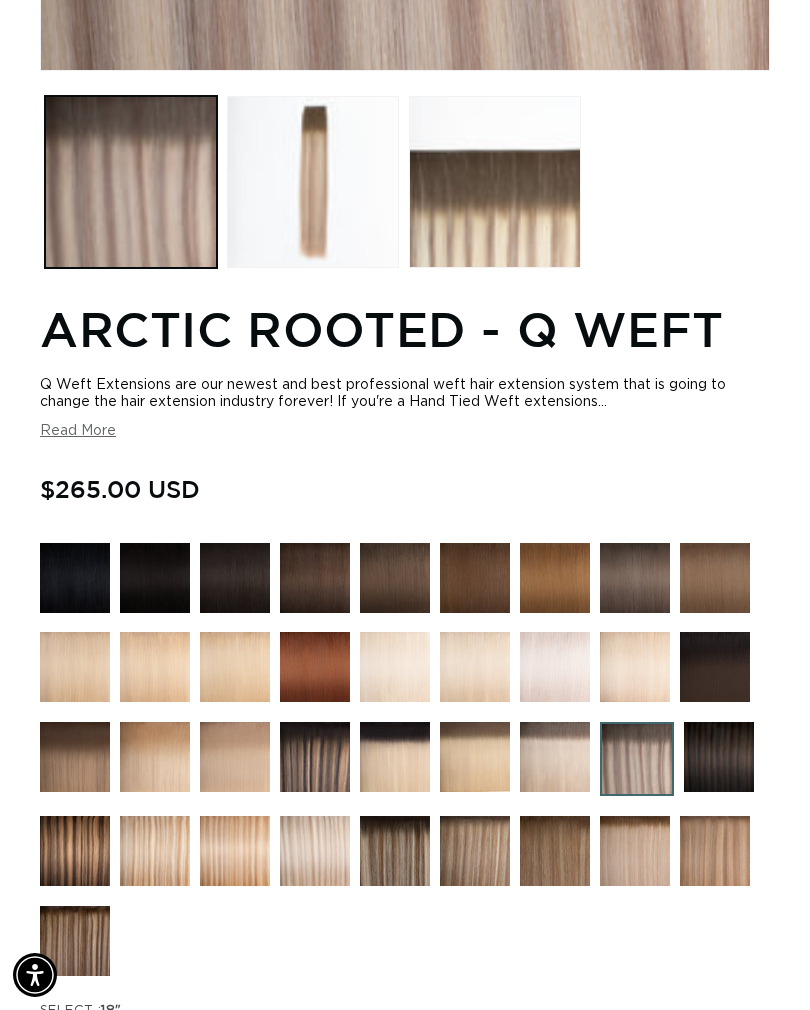 click at bounding box center [475, 851] 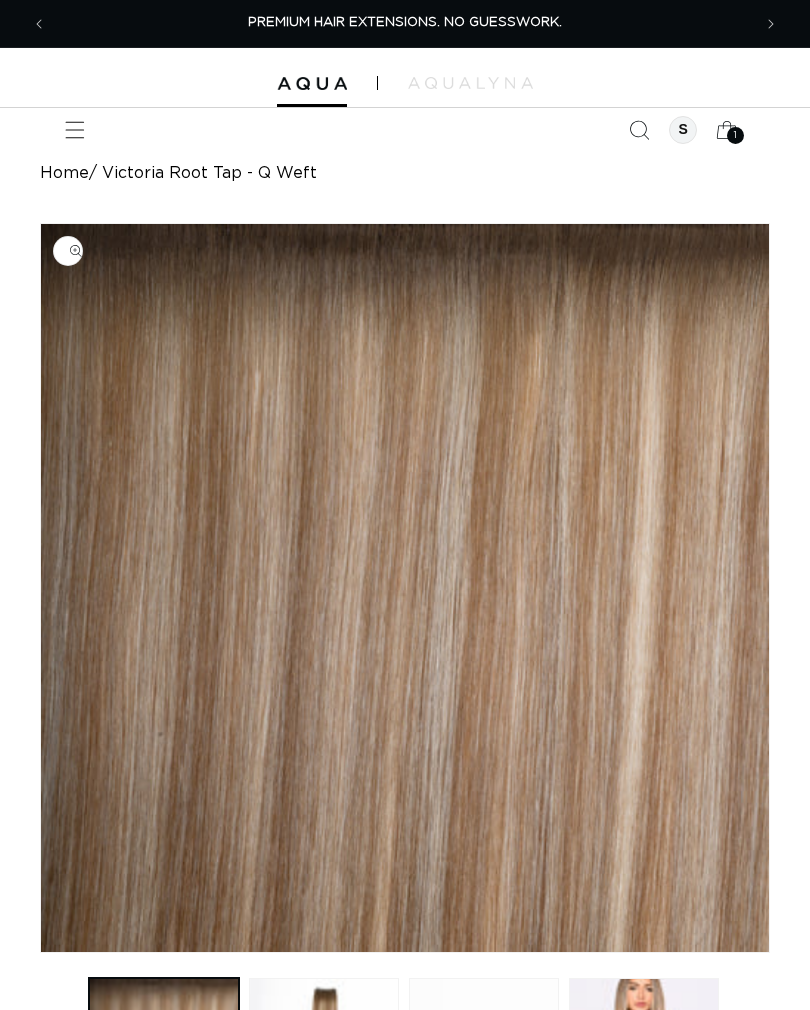 scroll, scrollTop: 21, scrollLeft: 0, axis: vertical 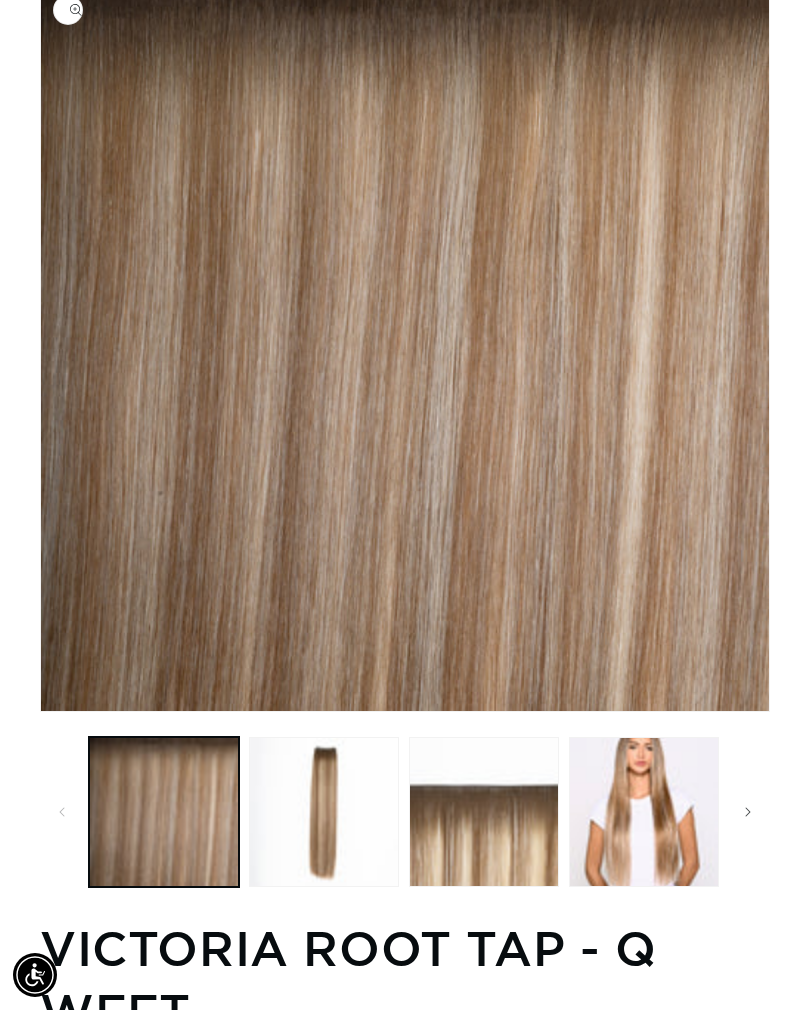 click at bounding box center [484, 812] 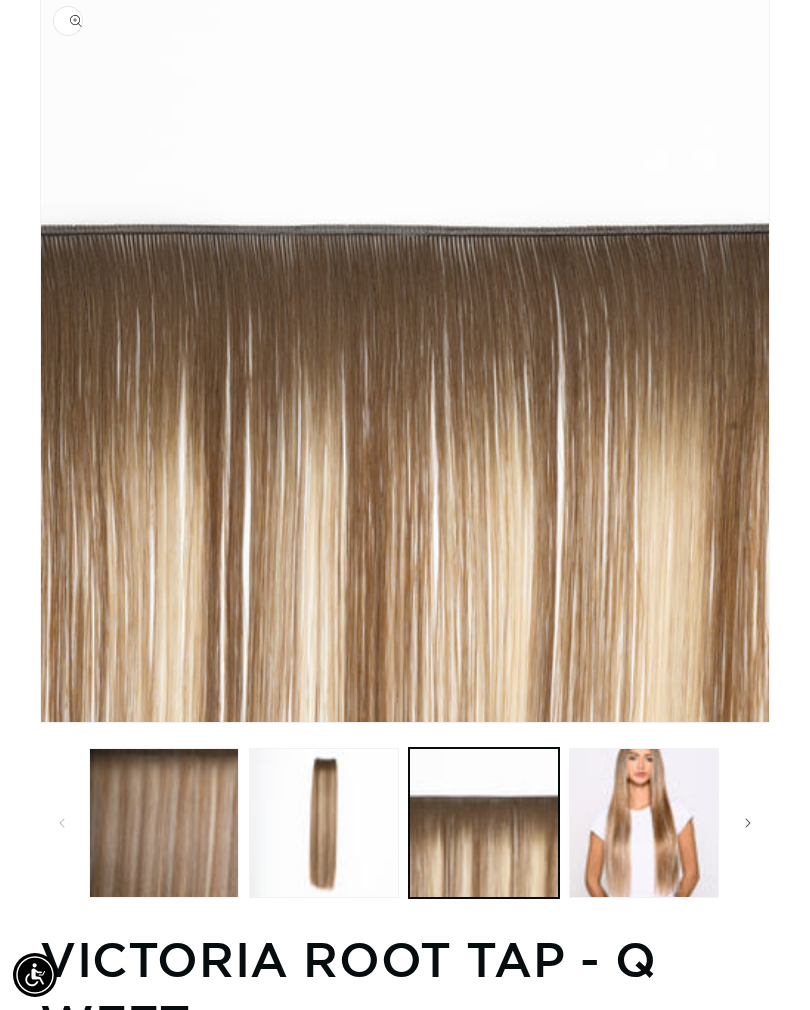 scroll, scrollTop: 222, scrollLeft: 0, axis: vertical 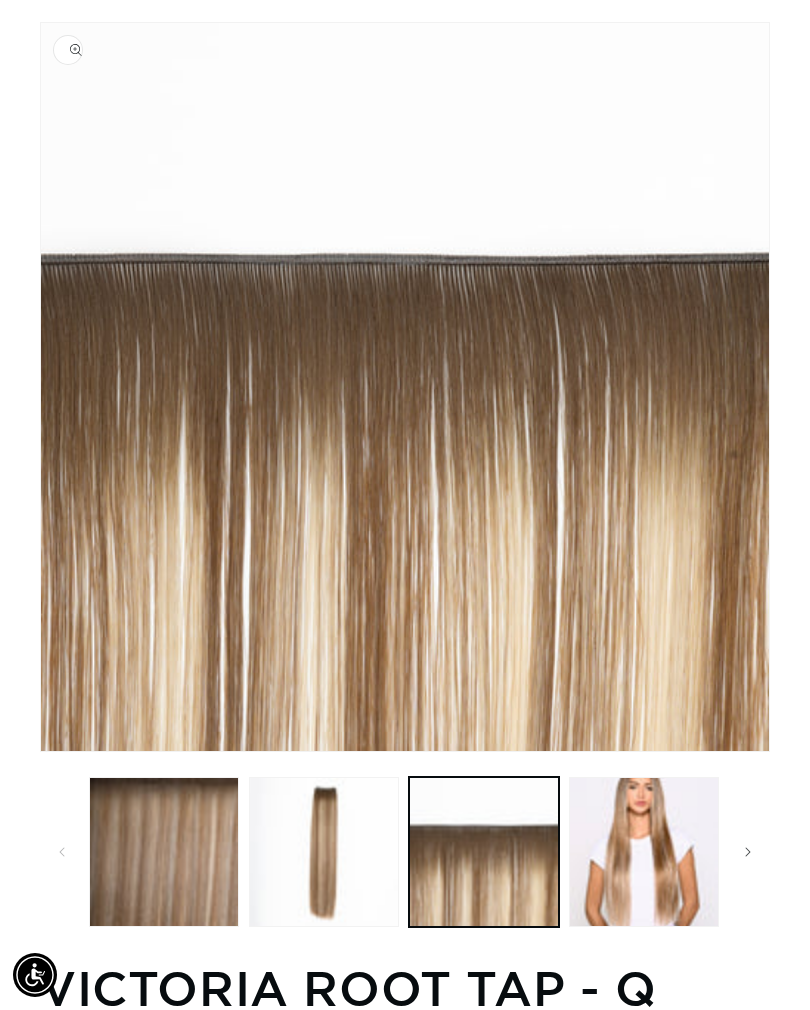 click at bounding box center [644, 852] 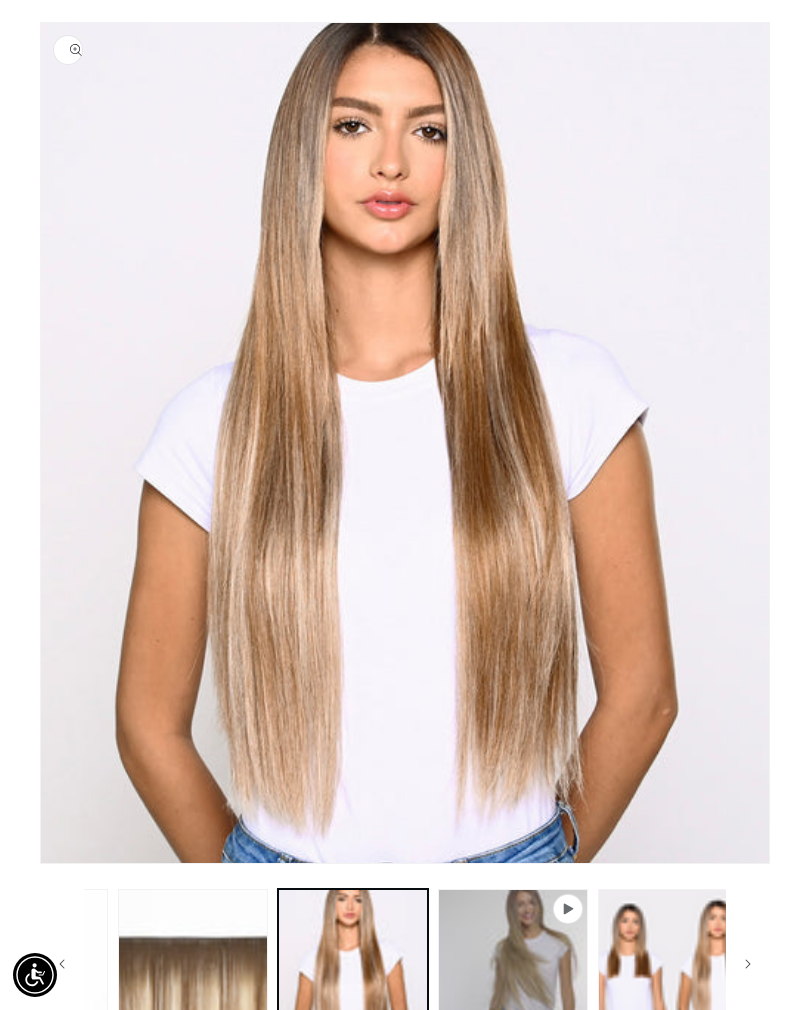 scroll, scrollTop: 0, scrollLeft: 318, axis: horizontal 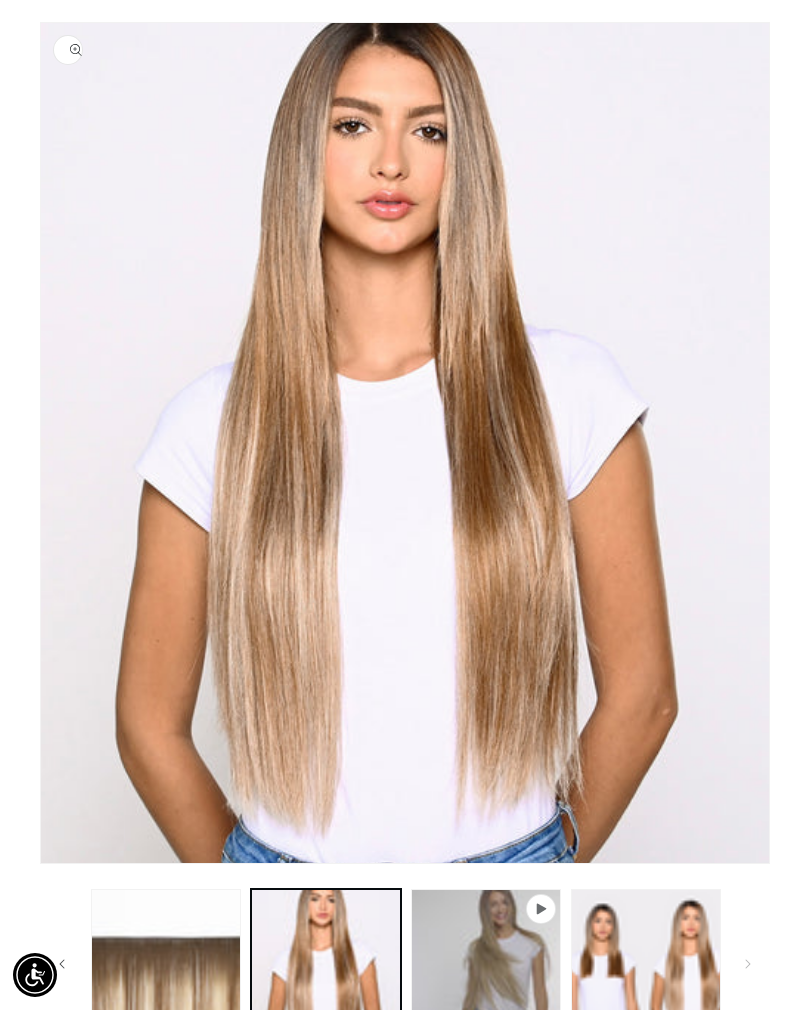 click at bounding box center [486, 964] 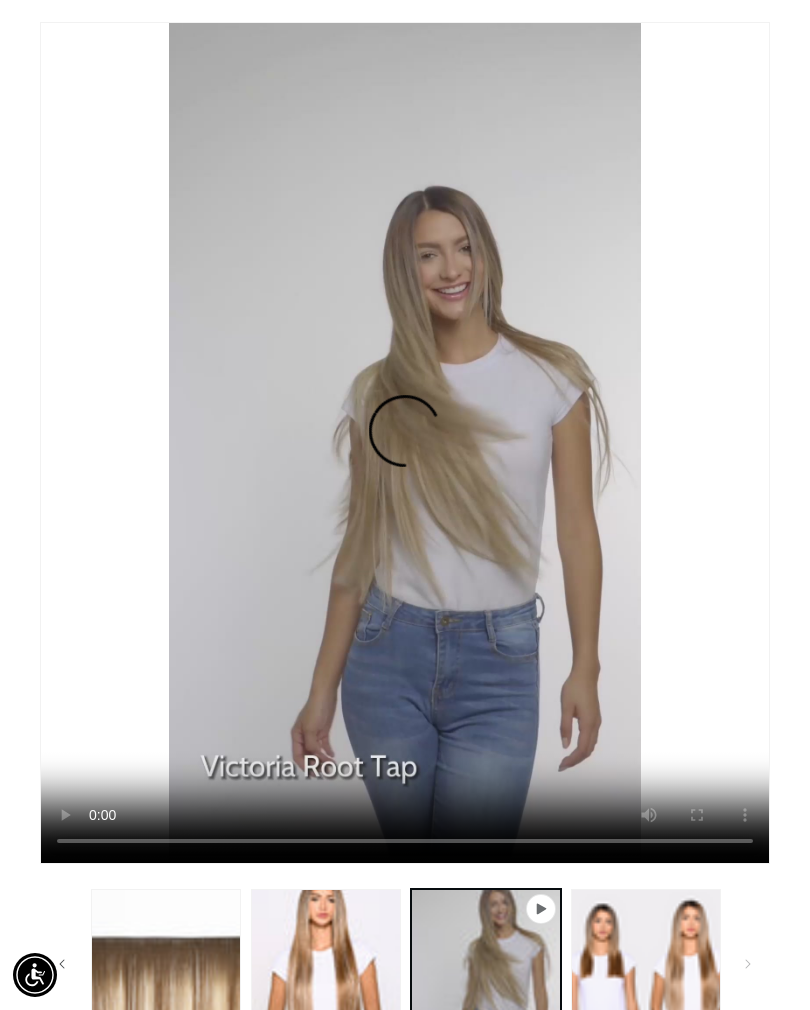 scroll, scrollTop: 0, scrollLeft: 704, axis: horizontal 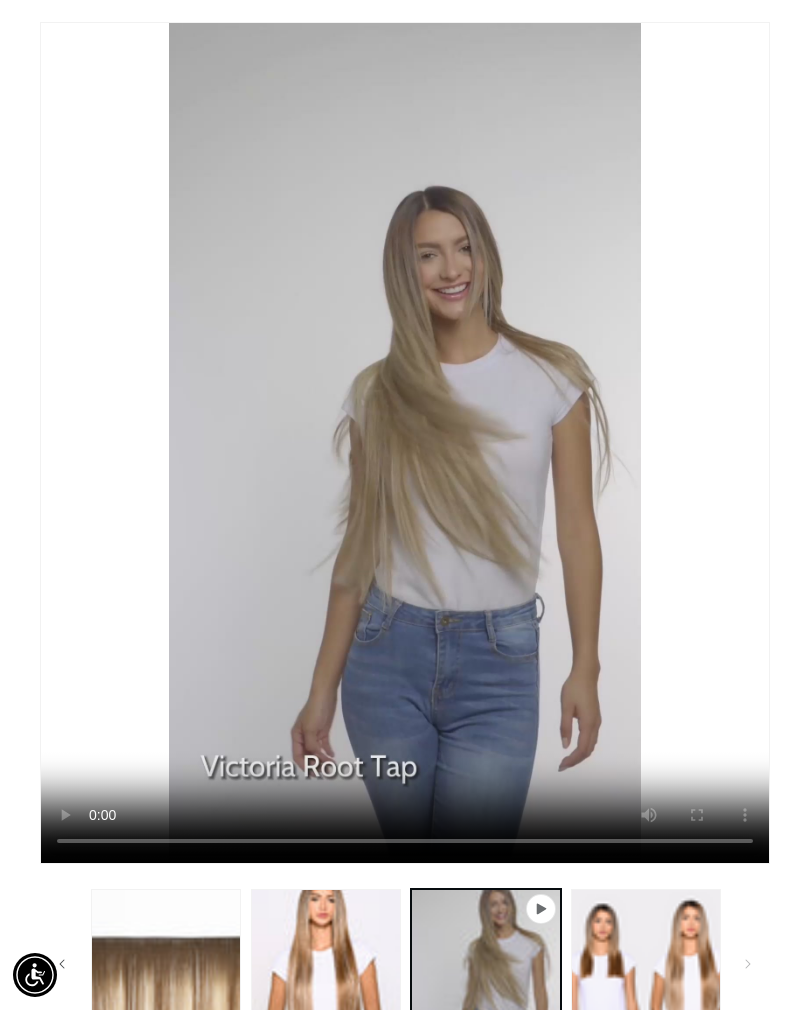 click 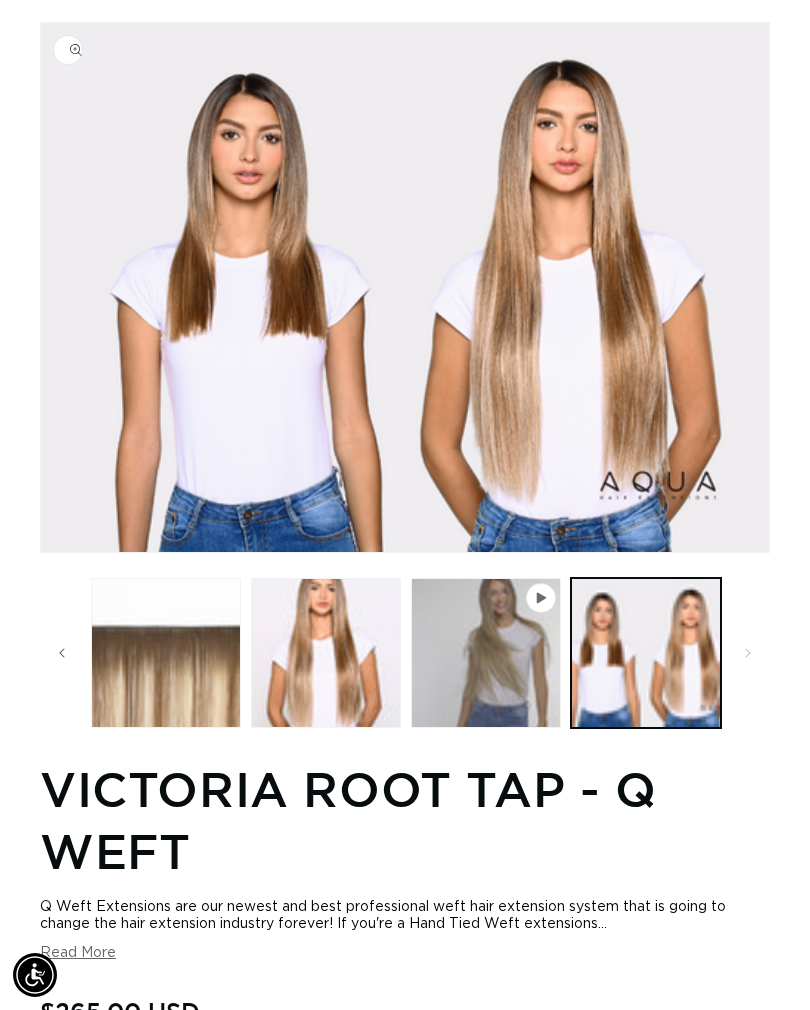 scroll, scrollTop: 0, scrollLeft: 0, axis: both 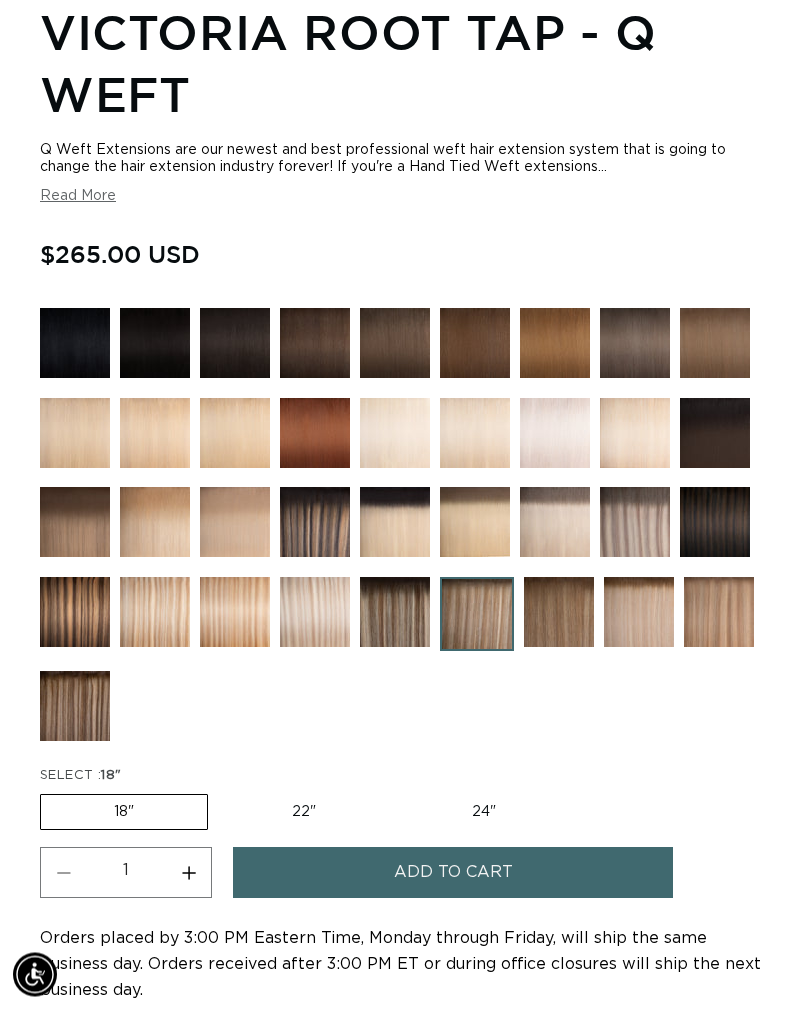 click at bounding box center (559, 613) 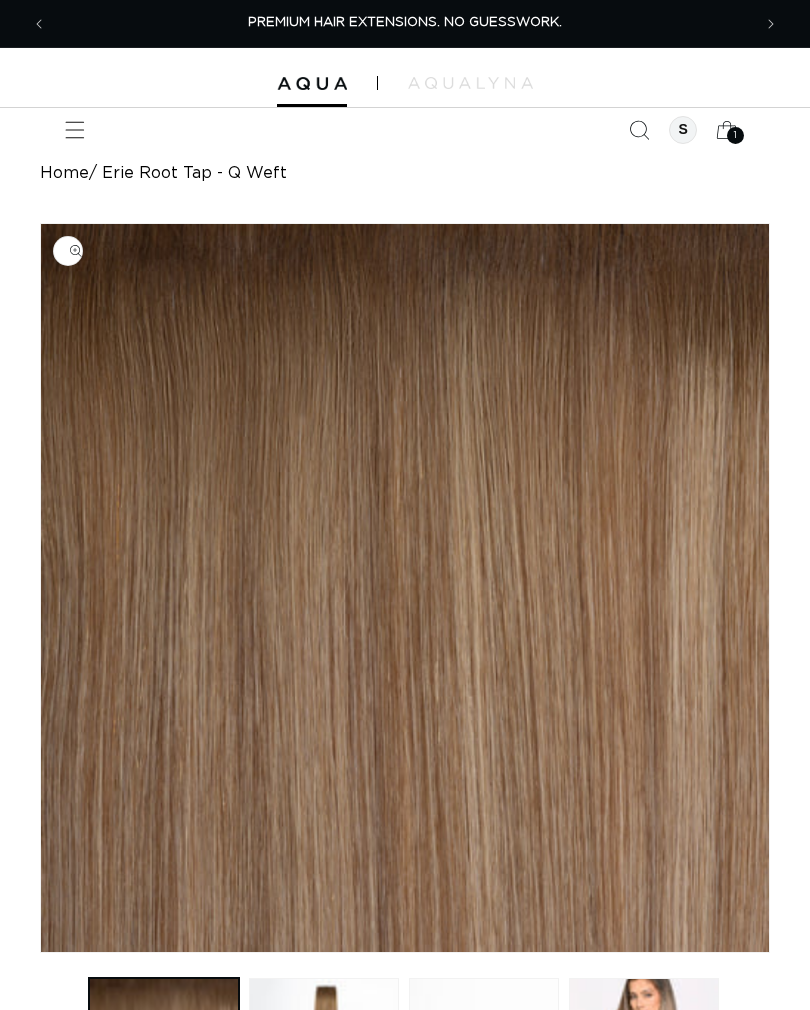 scroll, scrollTop: 66, scrollLeft: 0, axis: vertical 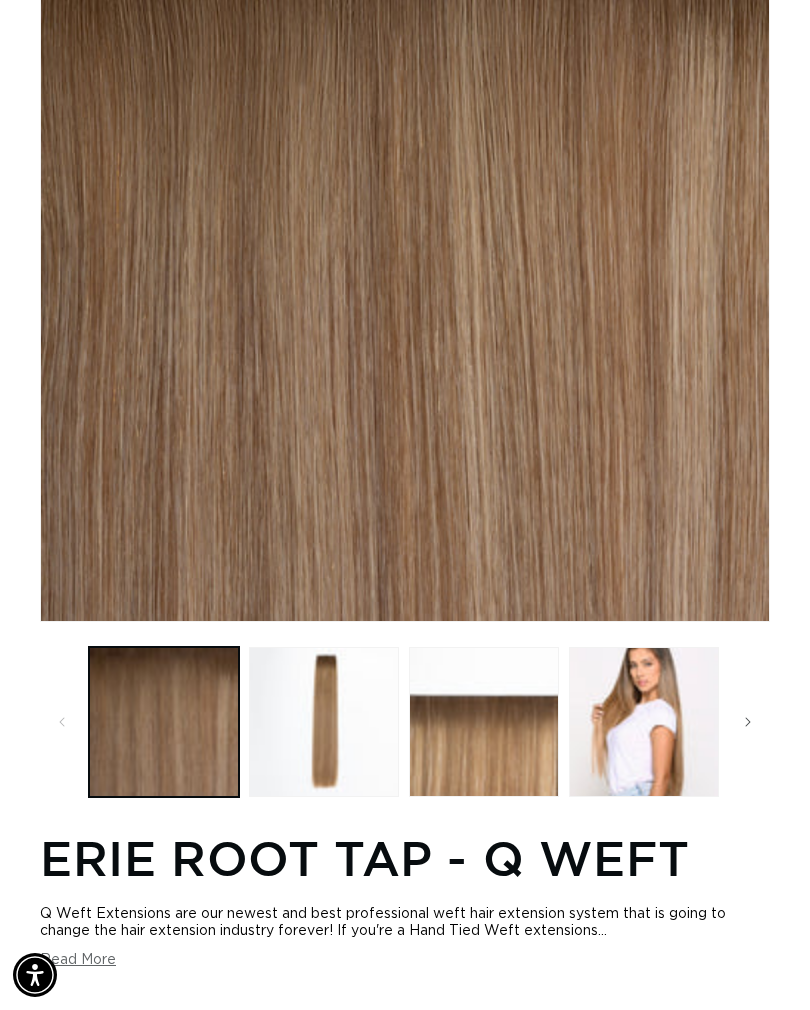 click at bounding box center [644, 722] 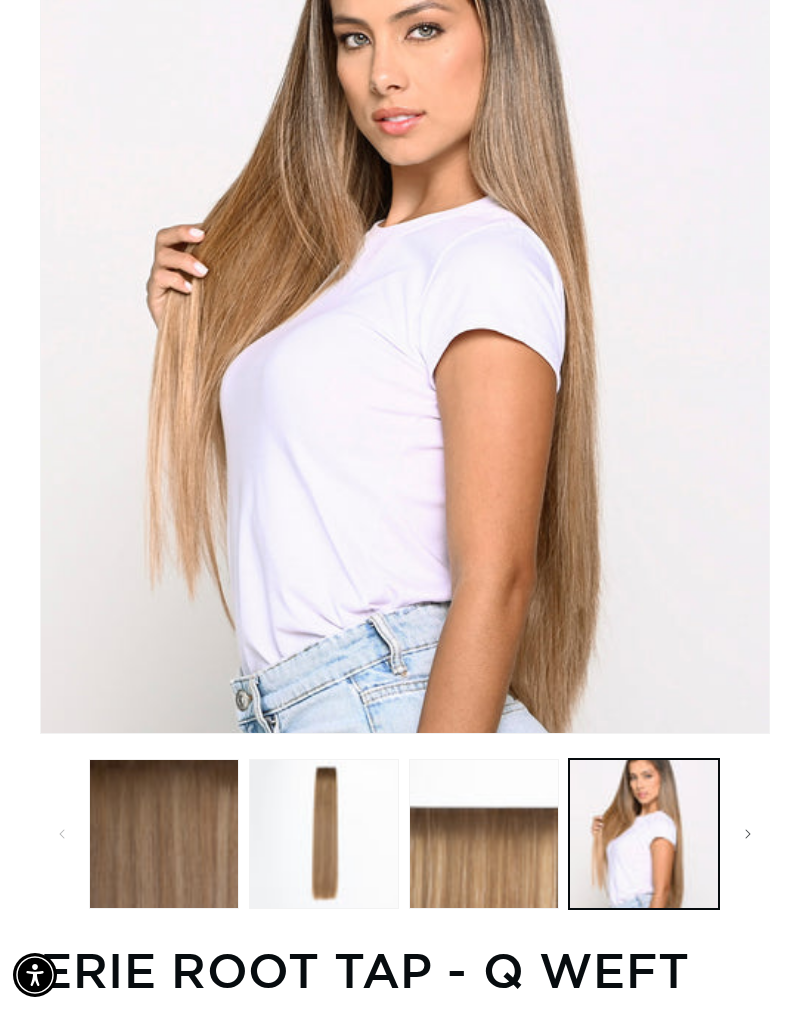 scroll, scrollTop: 0, scrollLeft: 119, axis: horizontal 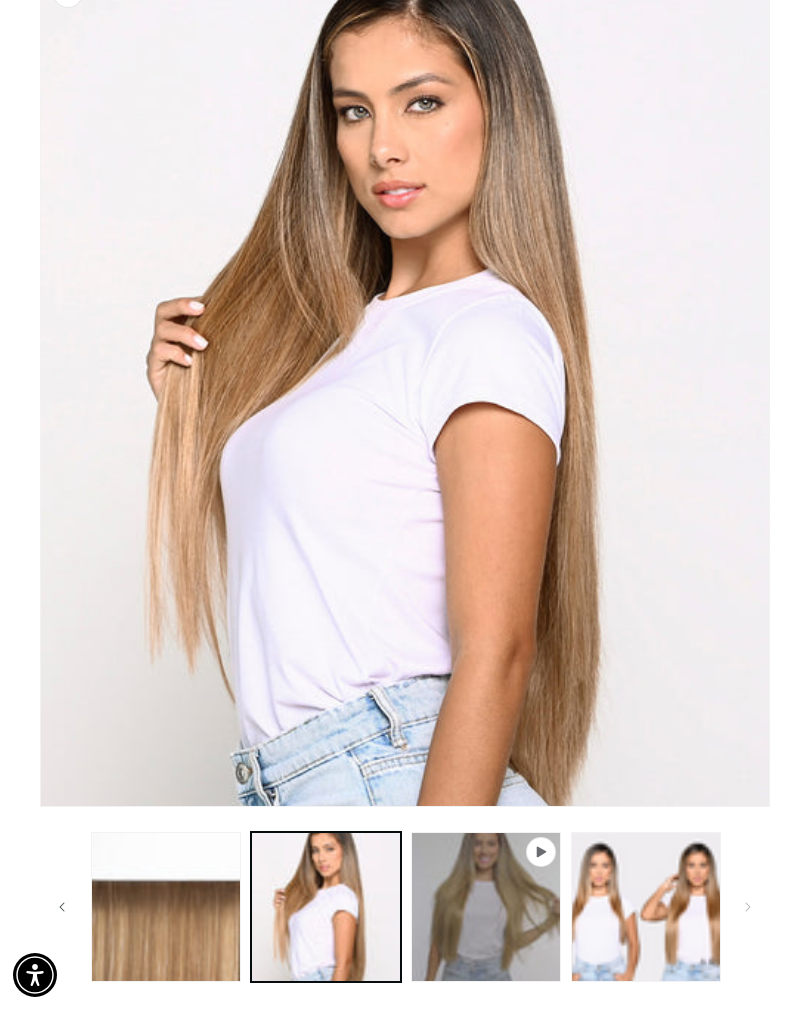 click at bounding box center (646, 907) 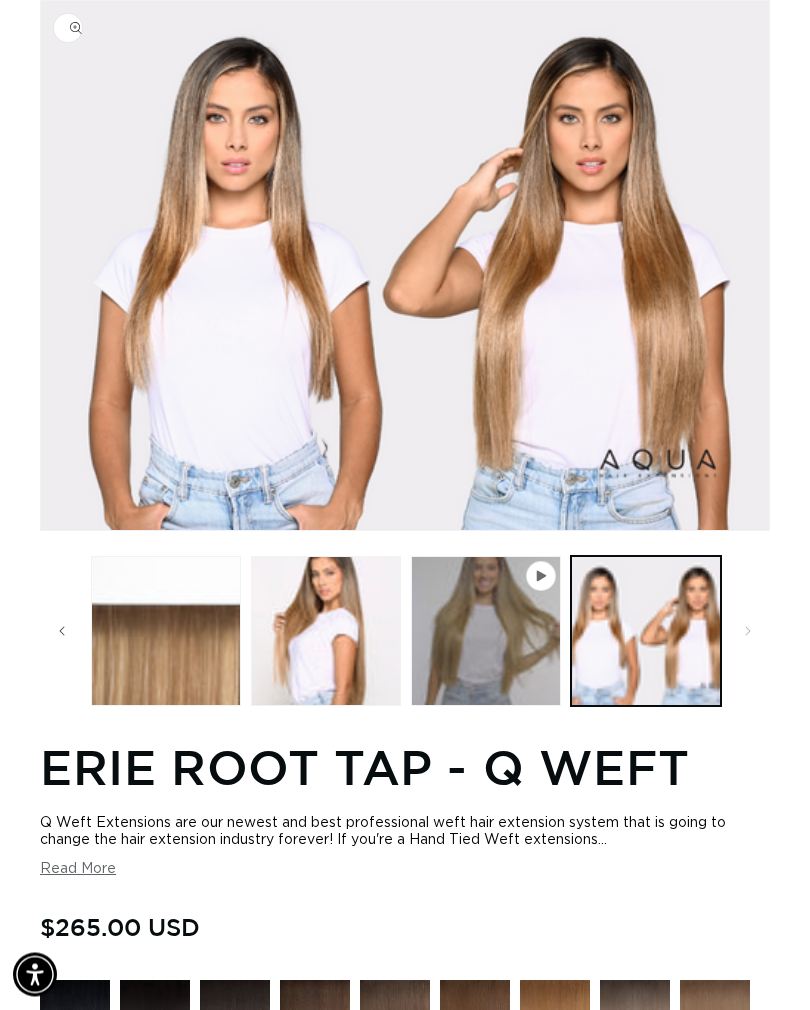 scroll, scrollTop: 222, scrollLeft: 0, axis: vertical 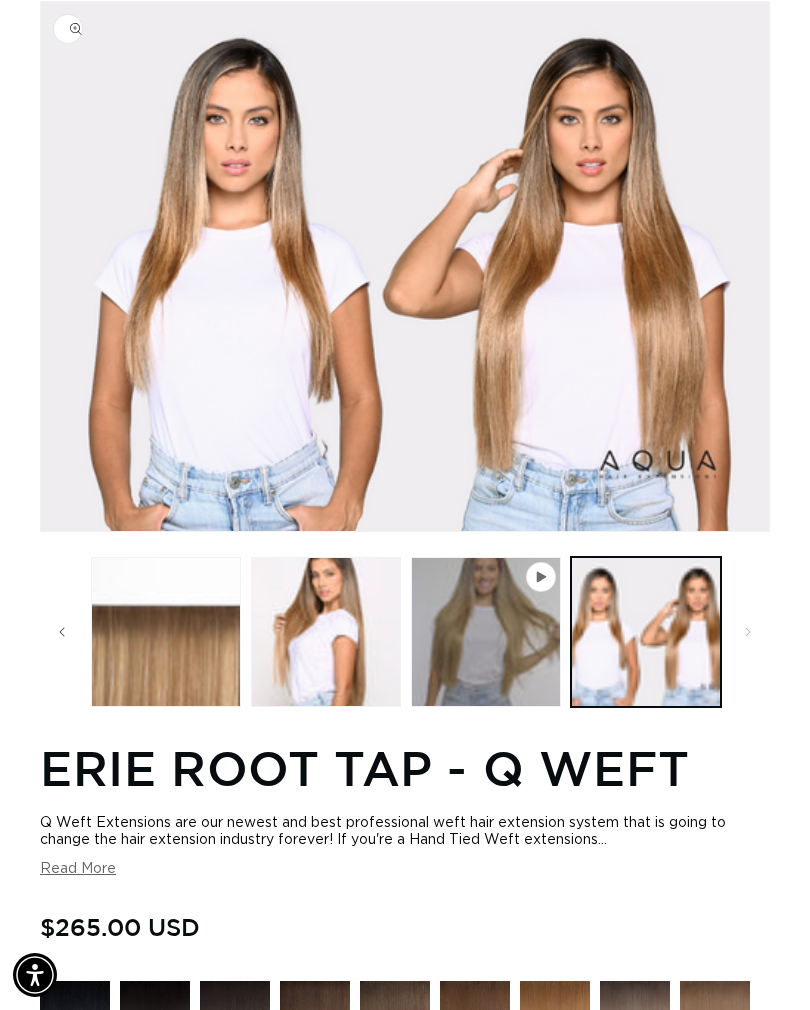 click at bounding box center (486, 632) 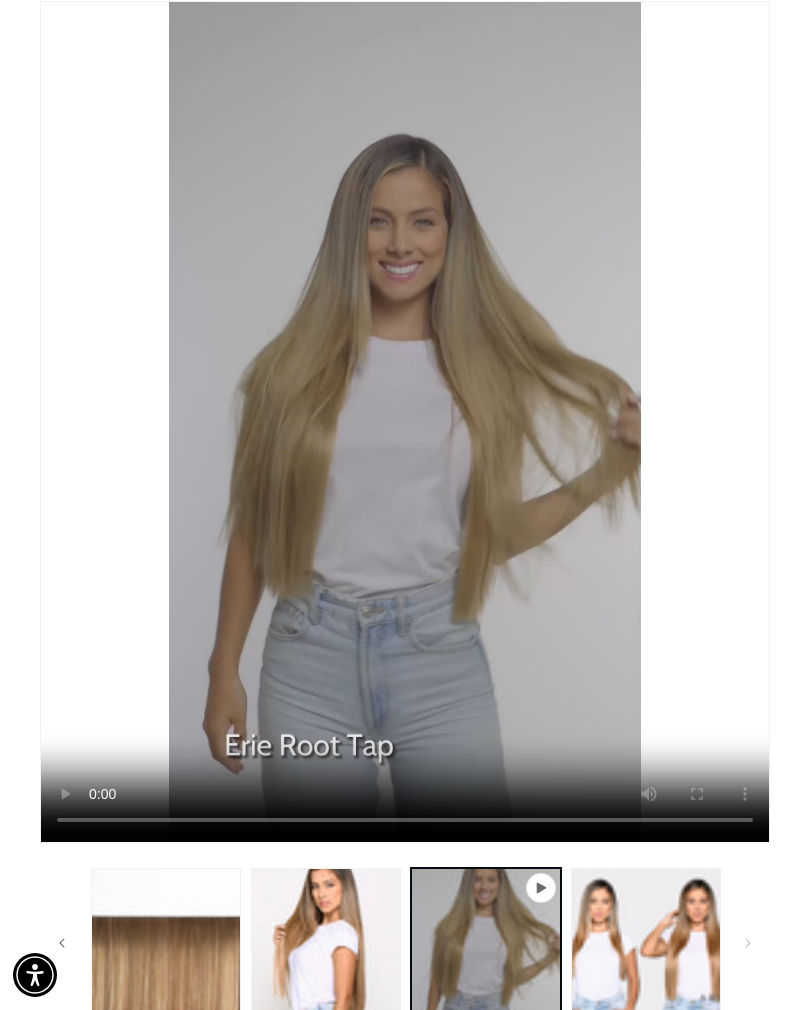 click 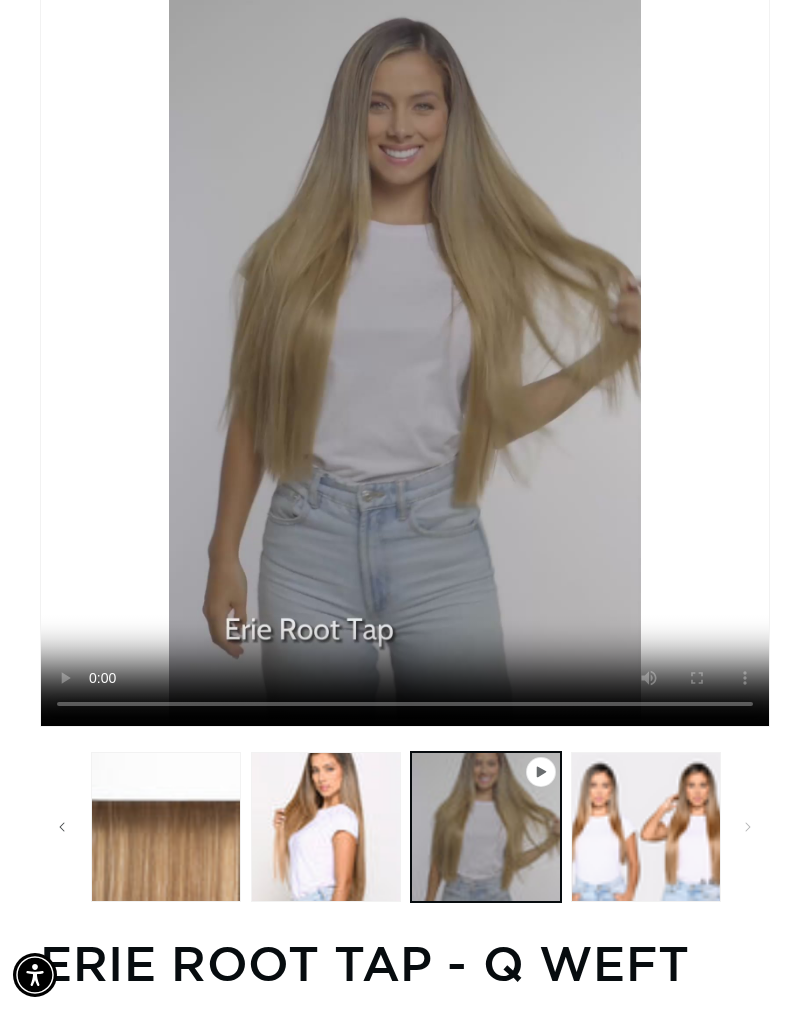 scroll, scrollTop: 0, scrollLeft: 704, axis: horizontal 